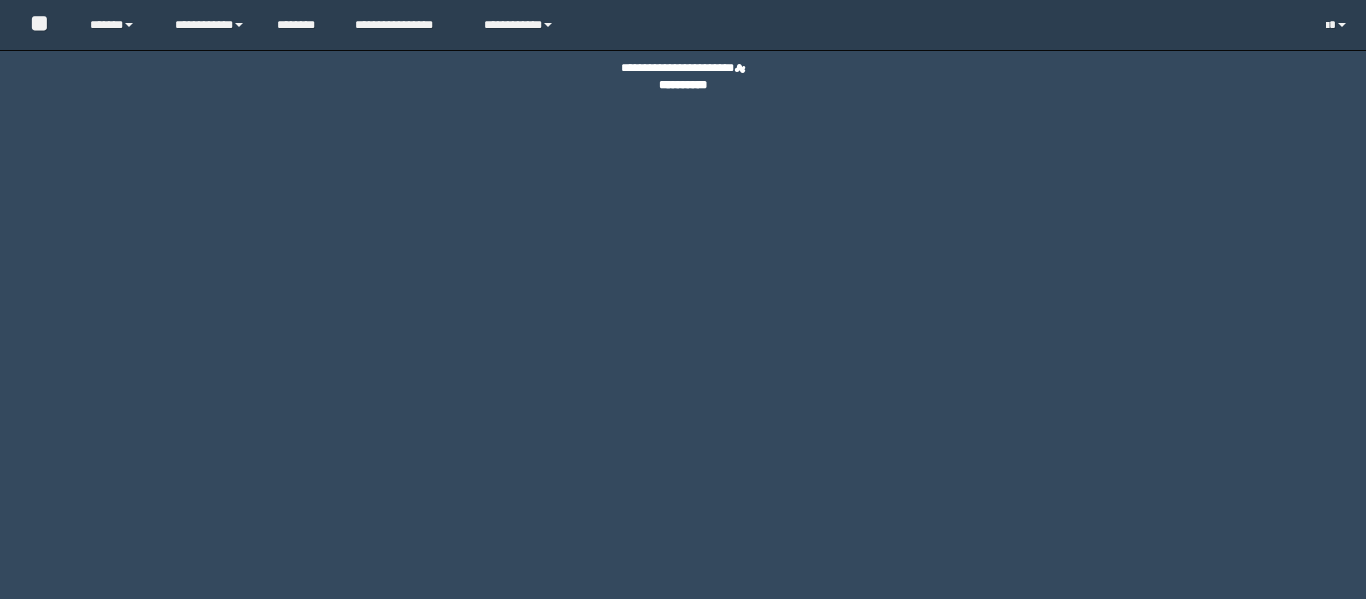 scroll, scrollTop: 0, scrollLeft: 0, axis: both 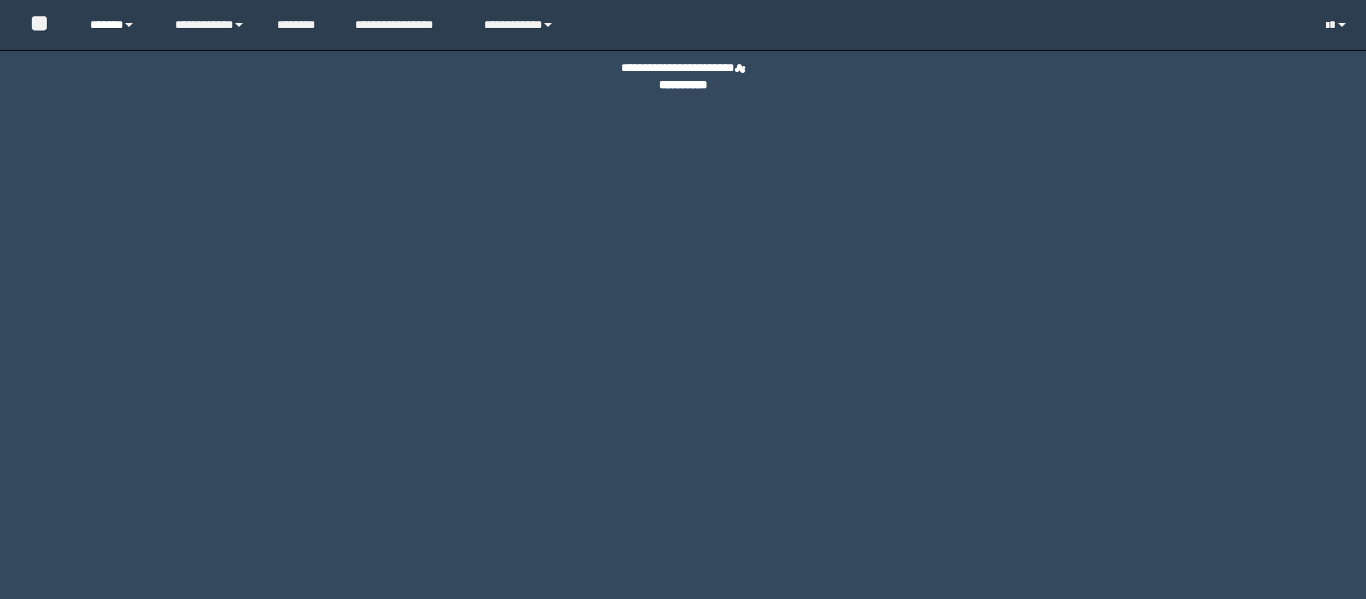 click on "******" at bounding box center (117, 25) 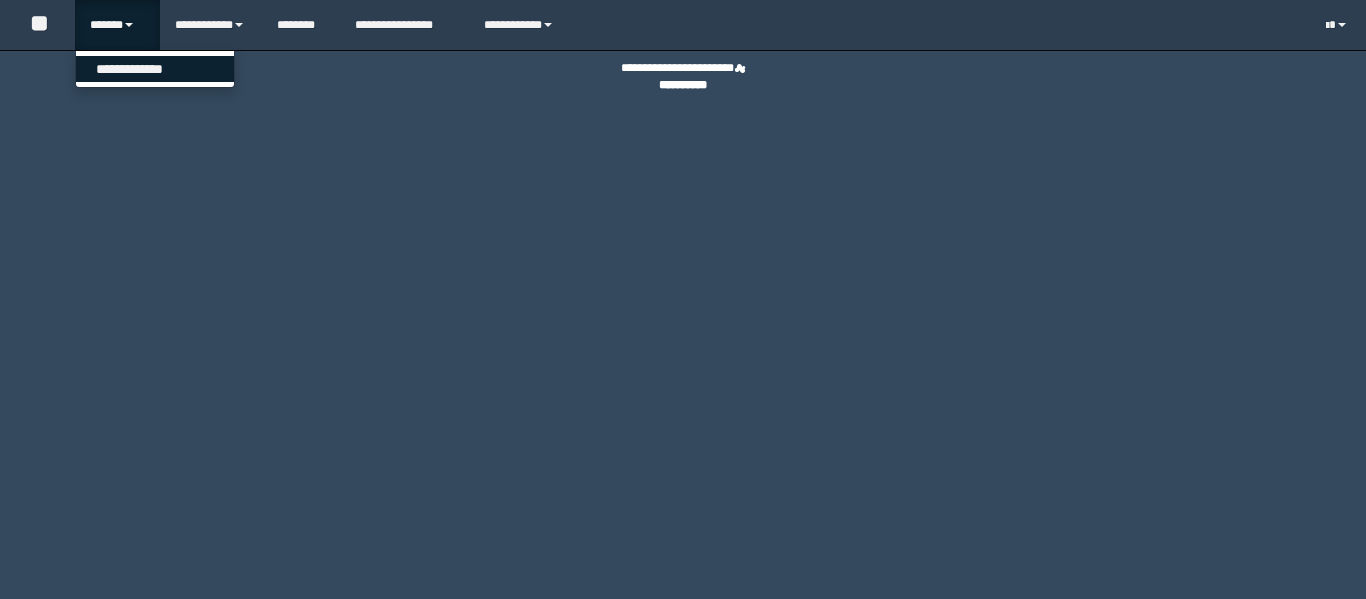 scroll, scrollTop: 0, scrollLeft: 0, axis: both 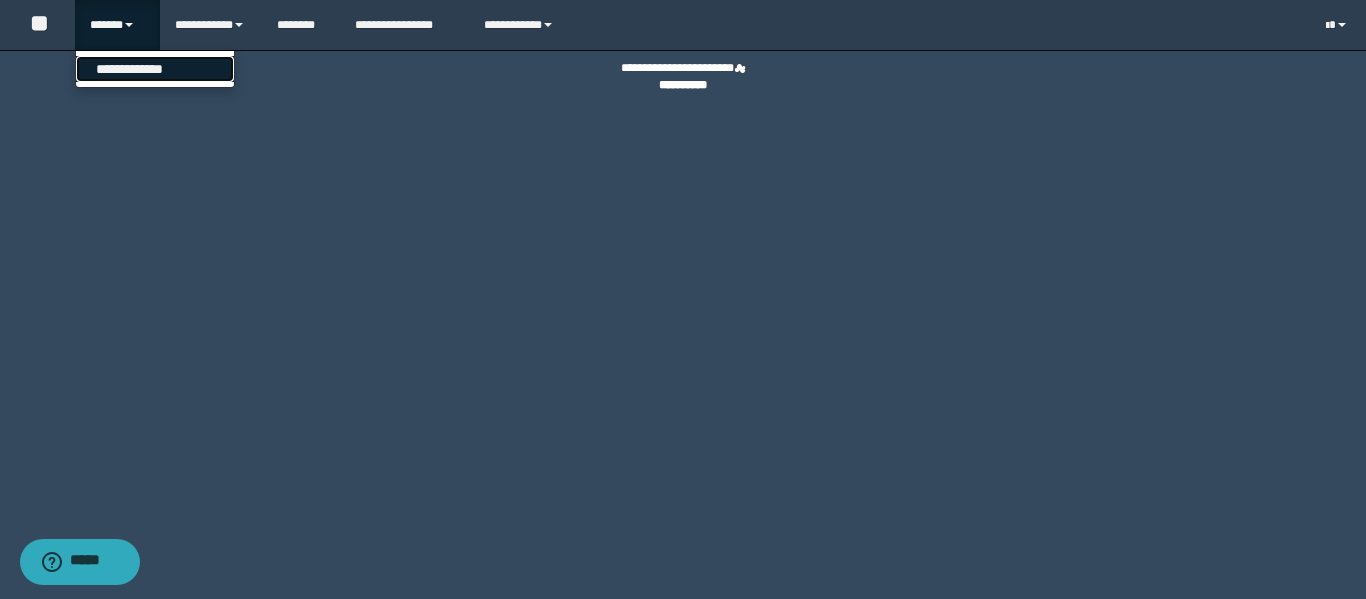 click on "**********" at bounding box center (155, 69) 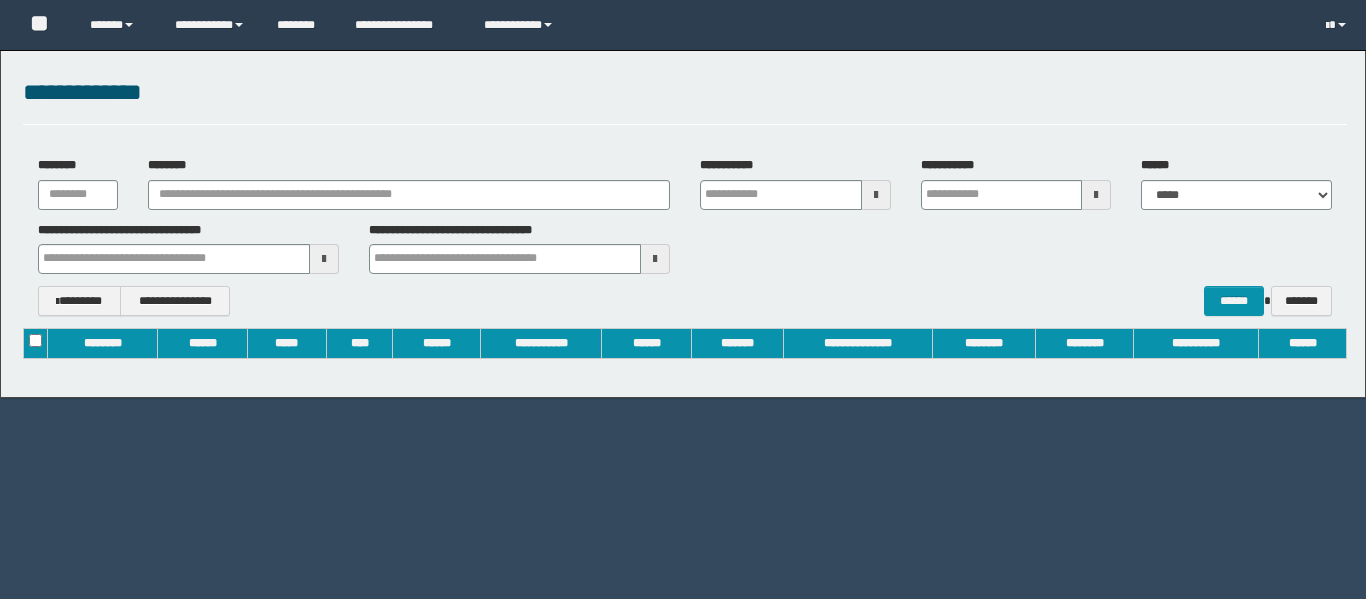scroll, scrollTop: 0, scrollLeft: 0, axis: both 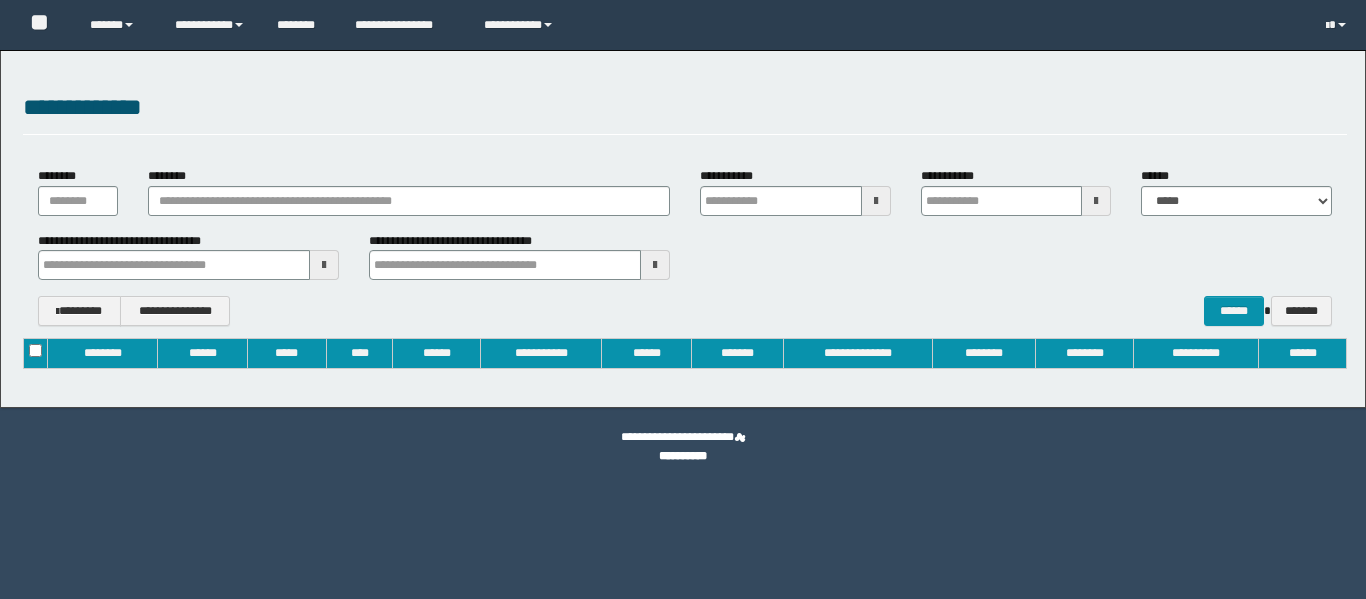type on "**********" 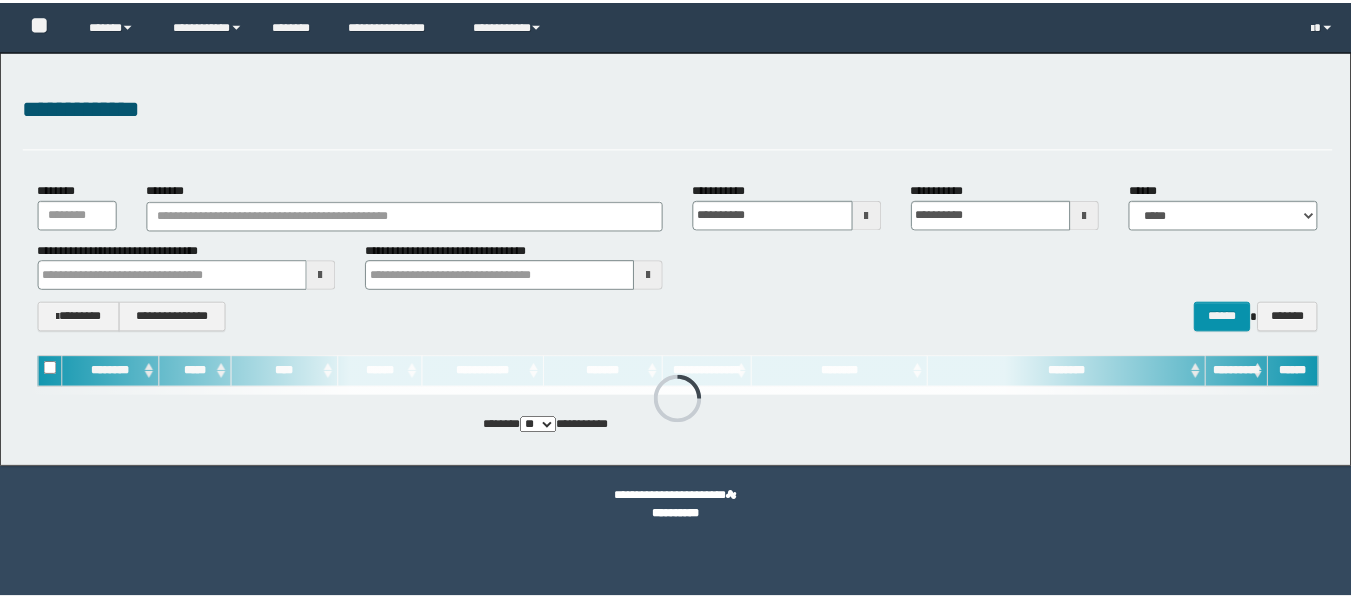 scroll, scrollTop: 0, scrollLeft: 0, axis: both 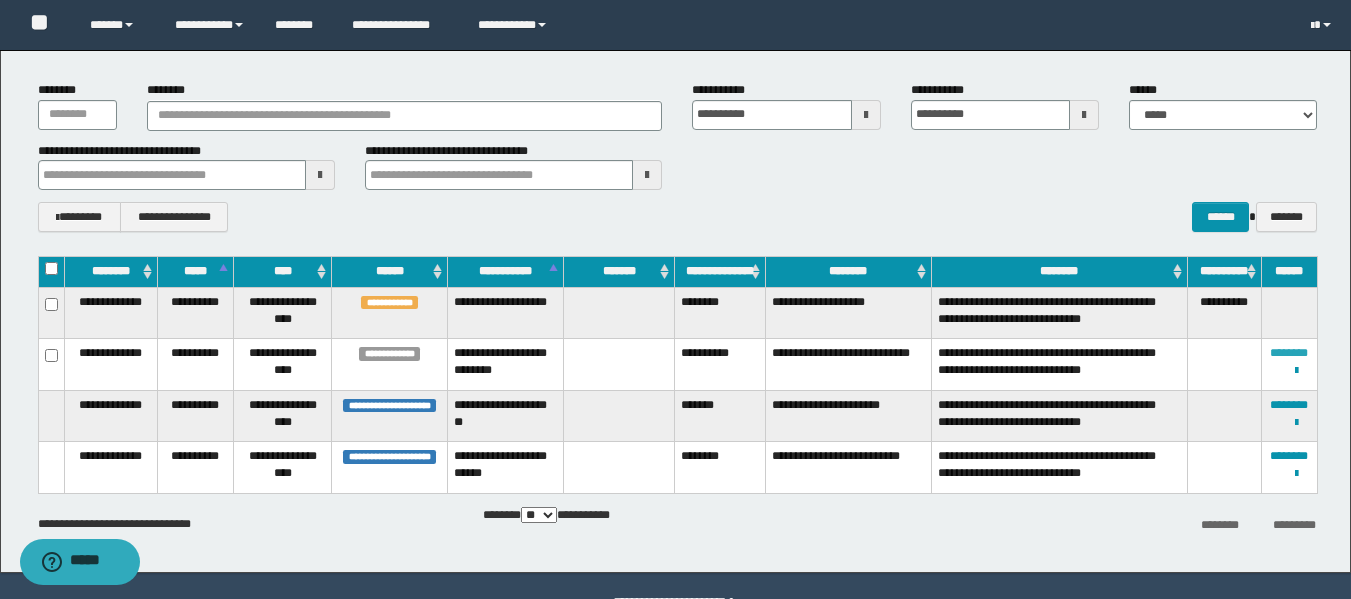 click on "********" at bounding box center (1289, 353) 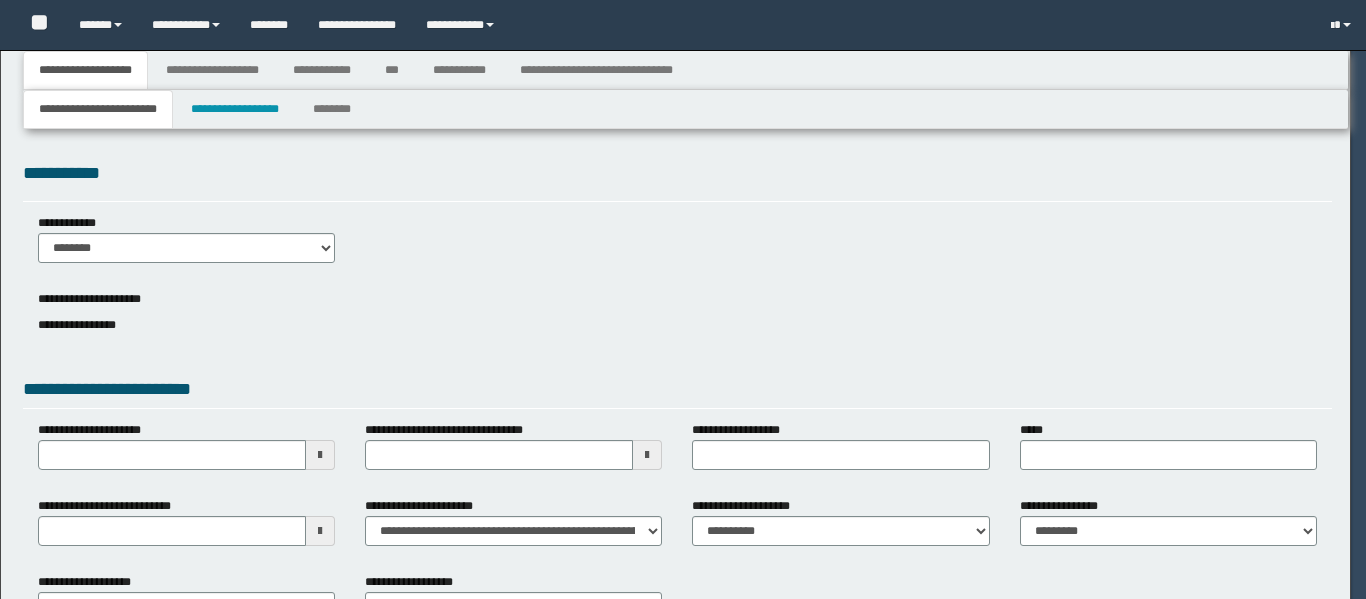 scroll, scrollTop: 0, scrollLeft: 0, axis: both 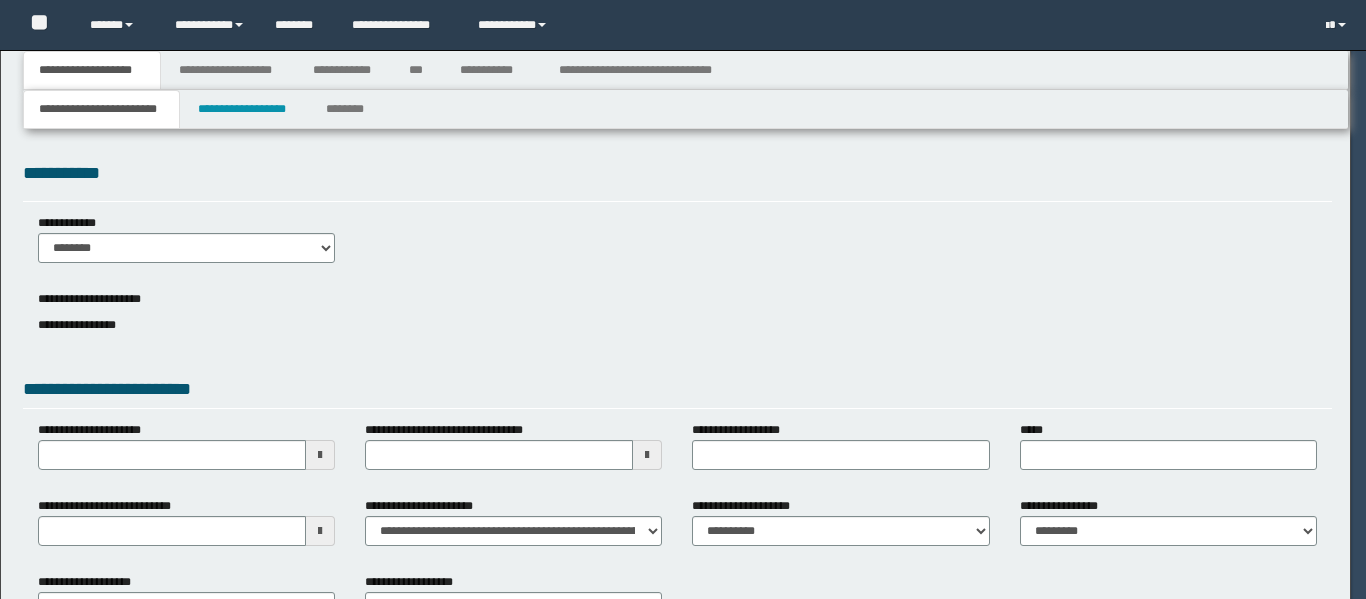 select on "*" 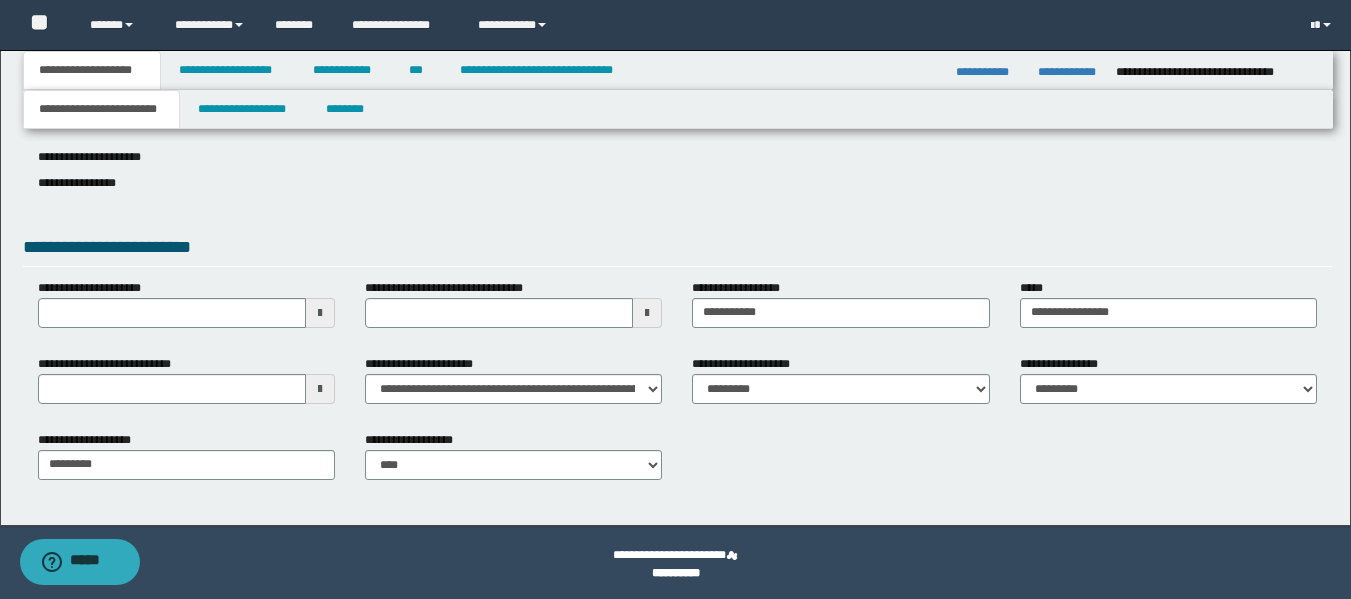scroll, scrollTop: 146, scrollLeft: 0, axis: vertical 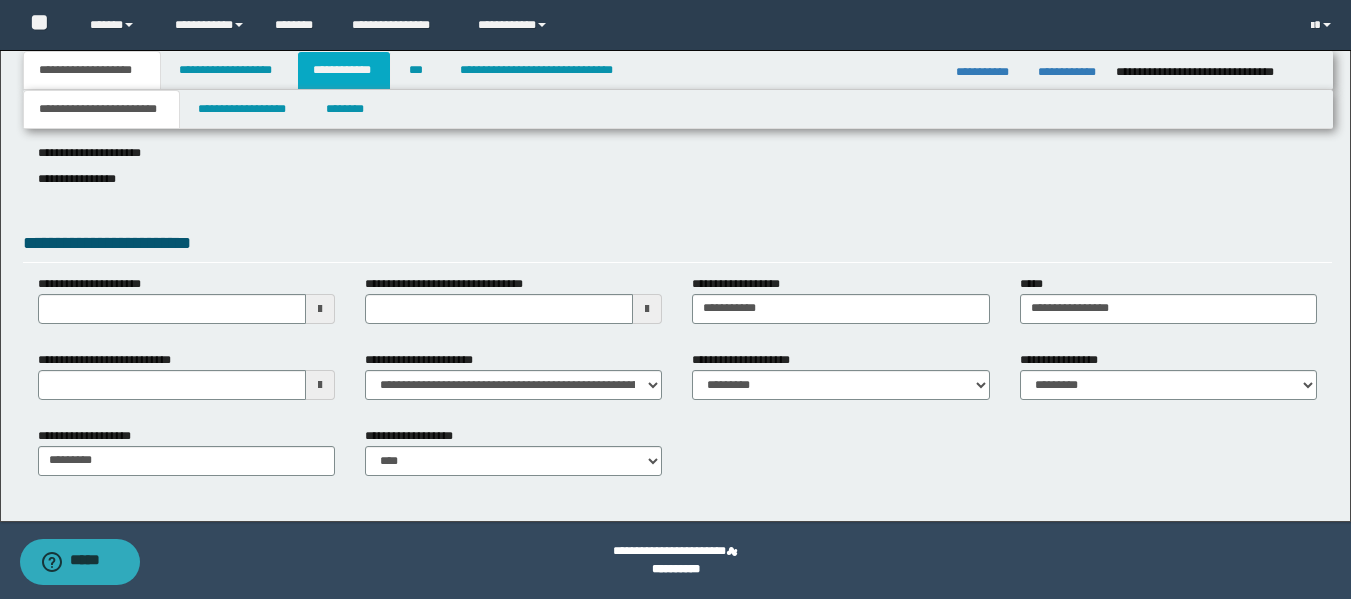 click on "**********" at bounding box center [344, 70] 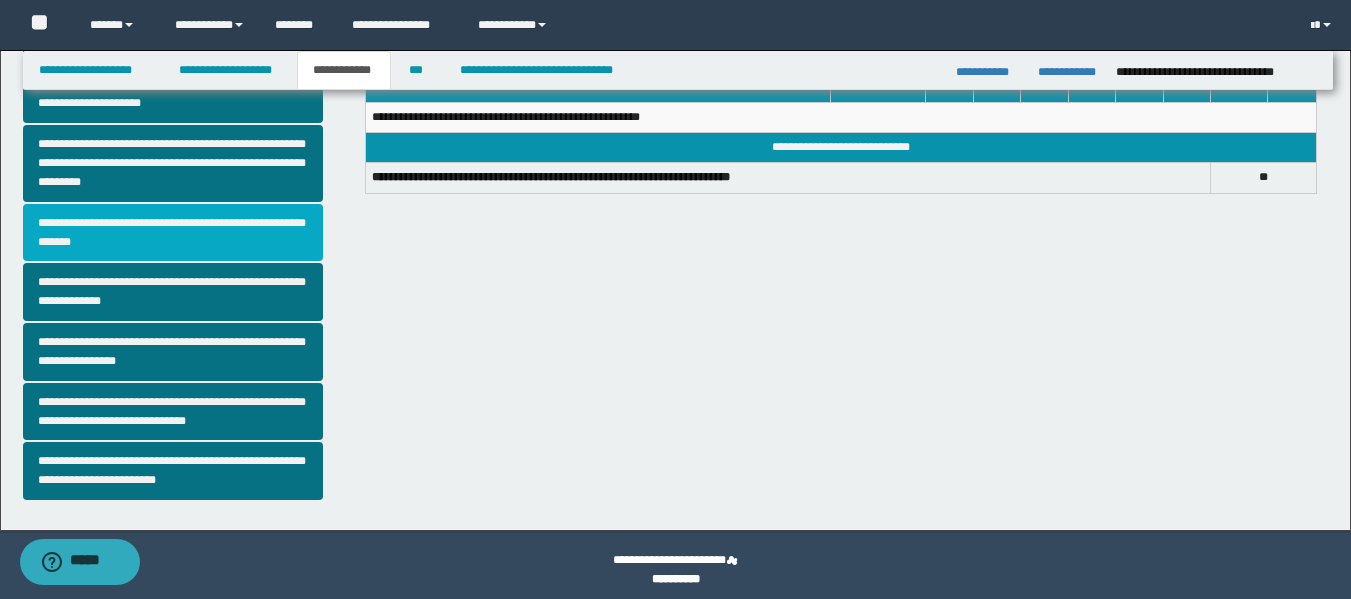 scroll, scrollTop: 550, scrollLeft: 0, axis: vertical 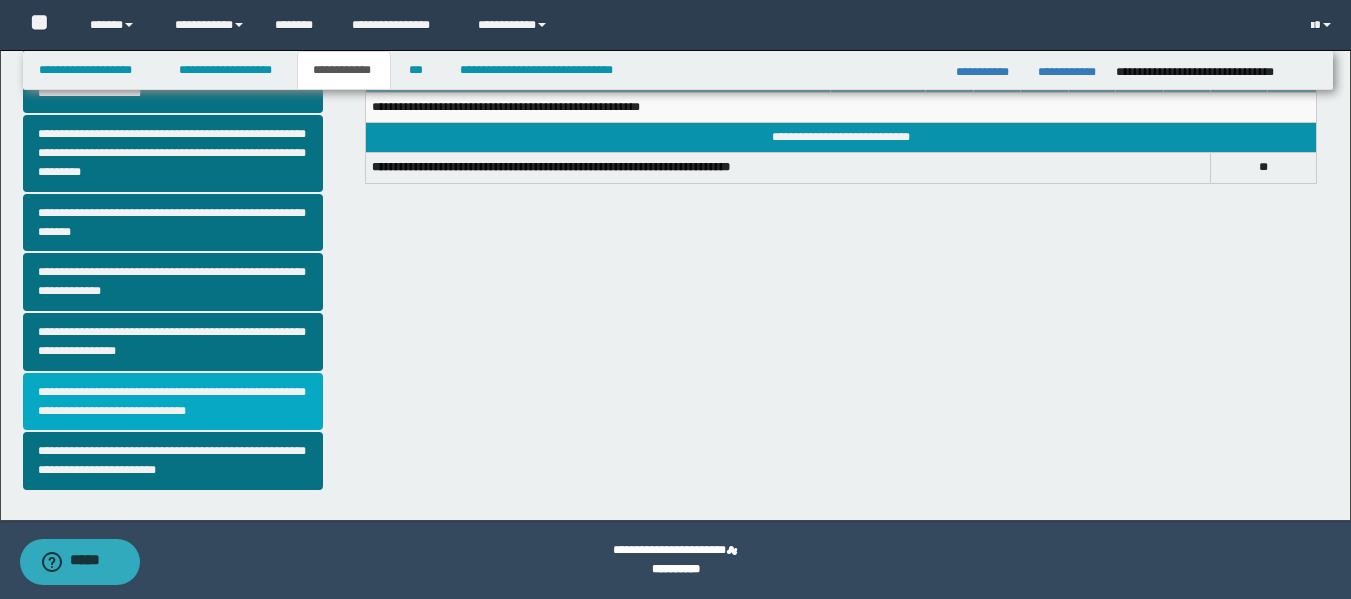 click on "**********" at bounding box center (173, 402) 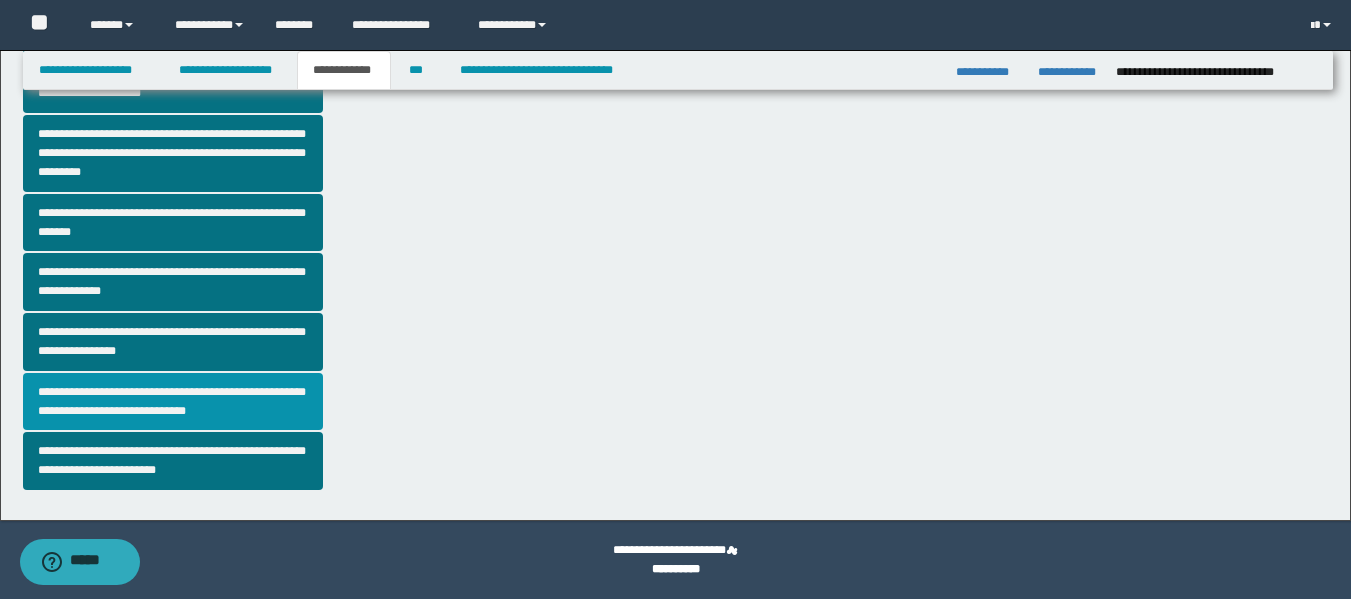 scroll, scrollTop: 0, scrollLeft: 0, axis: both 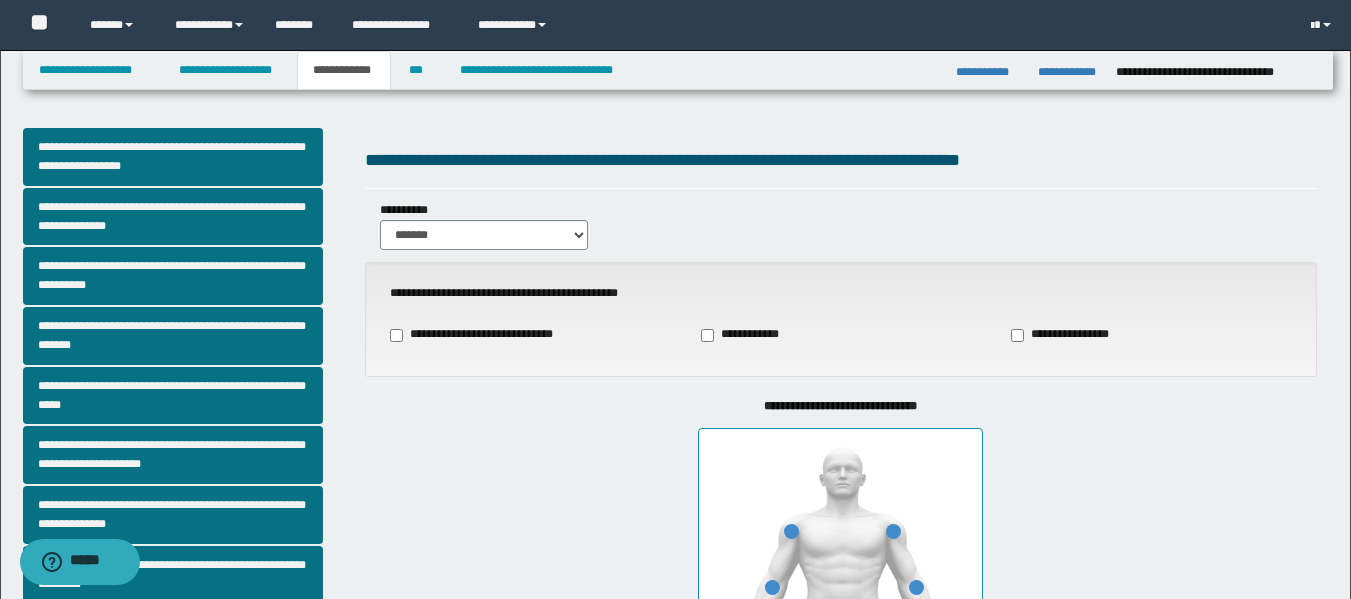type on "**" 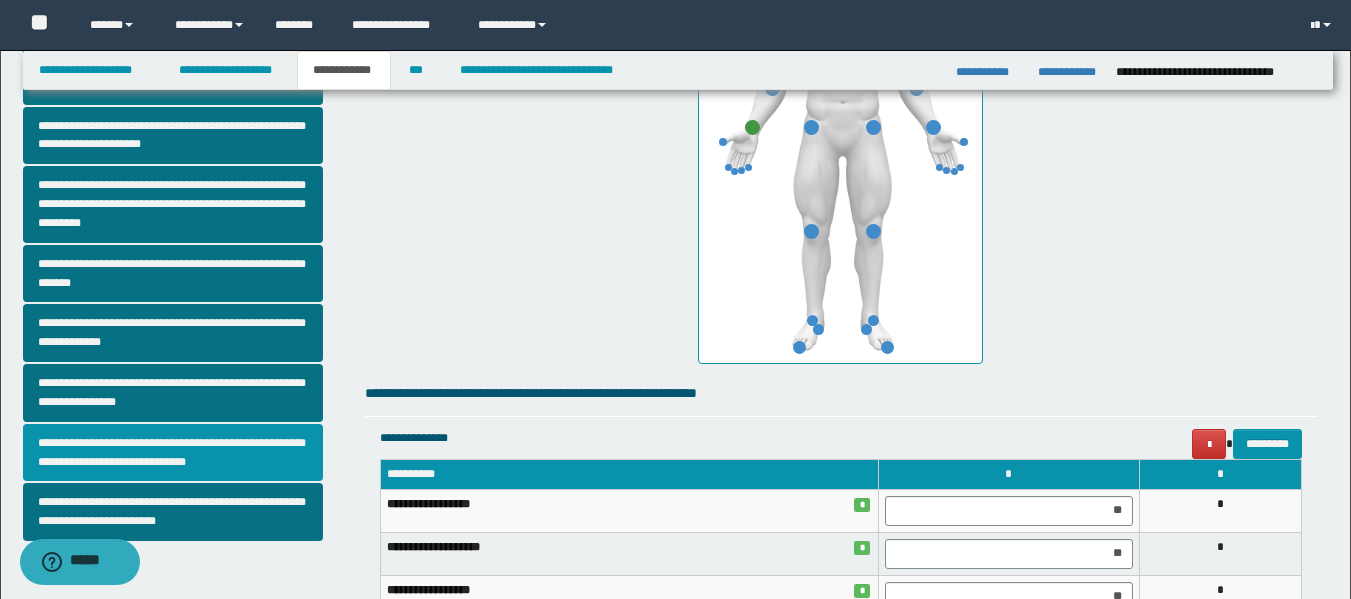 scroll, scrollTop: 500, scrollLeft: 0, axis: vertical 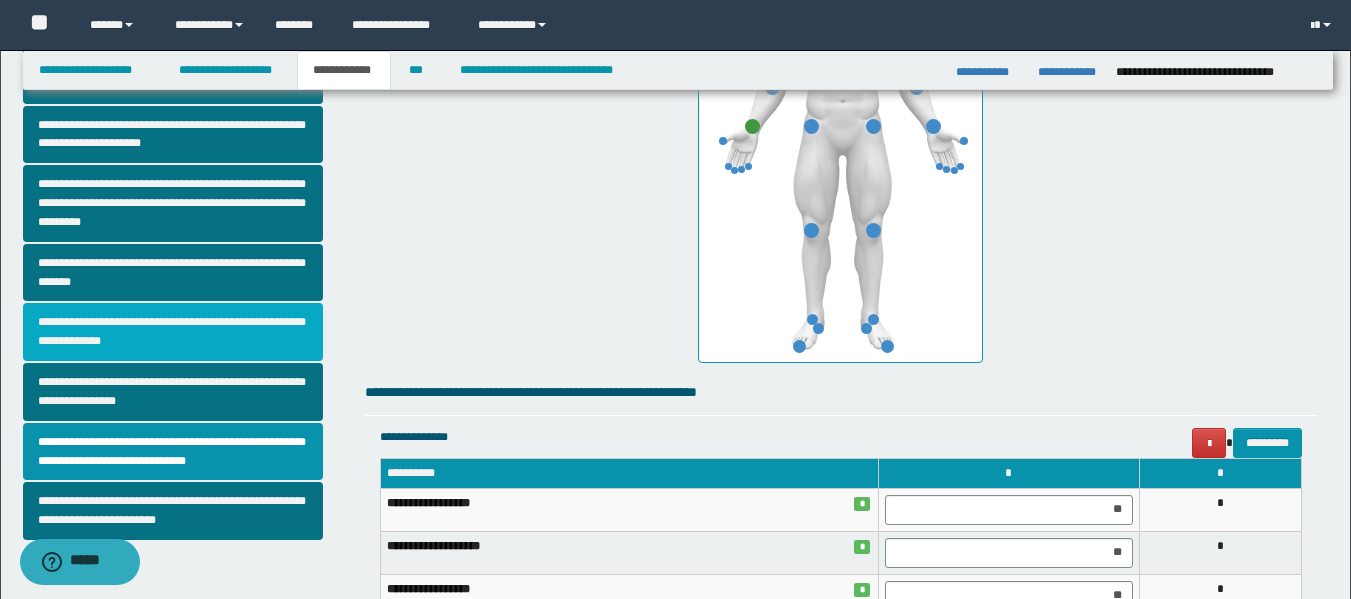 click on "**********" at bounding box center [173, 332] 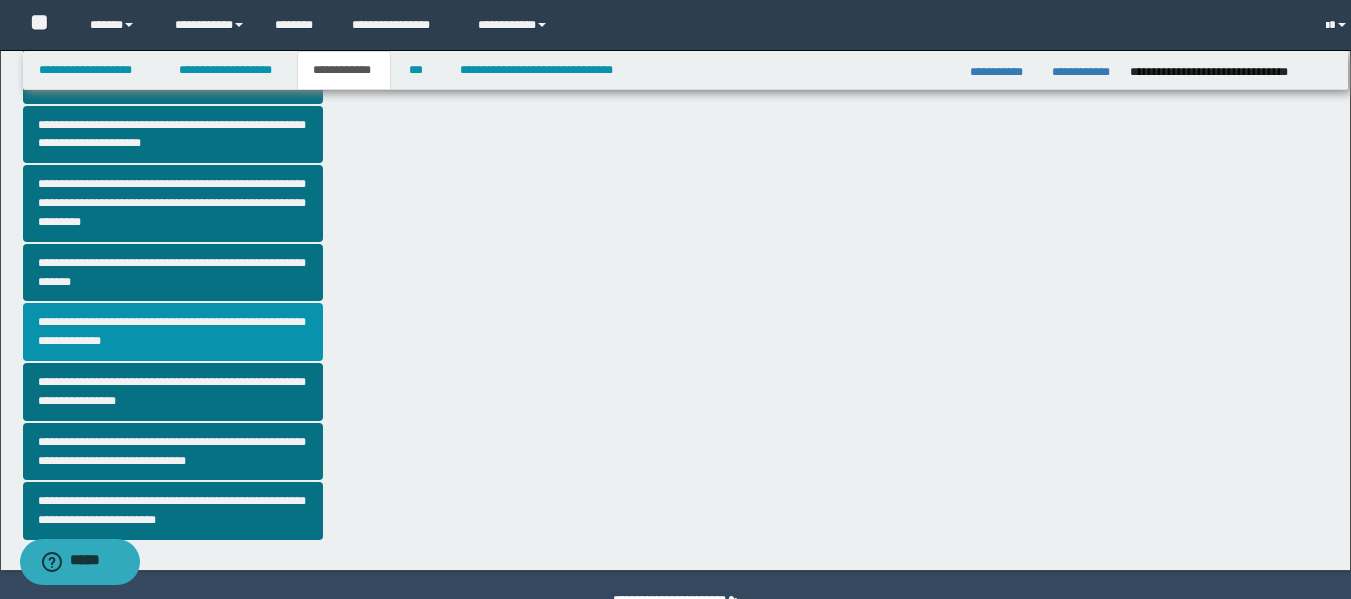 scroll, scrollTop: 0, scrollLeft: 0, axis: both 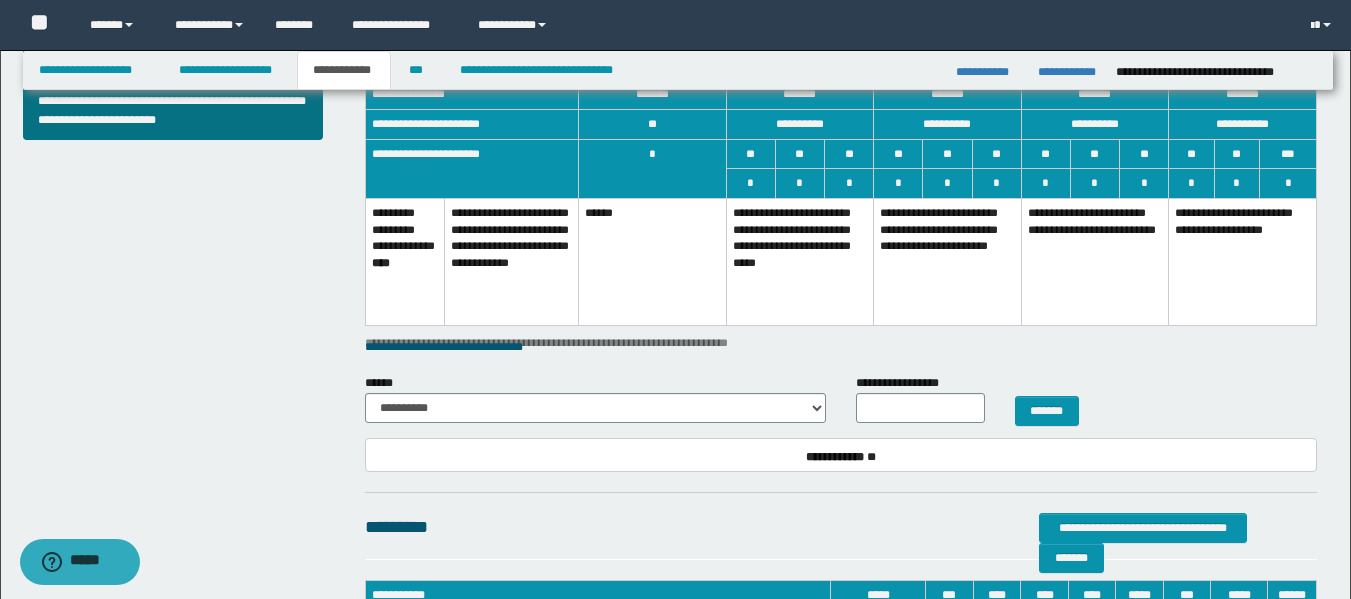 click on "**********" at bounding box center (800, 261) 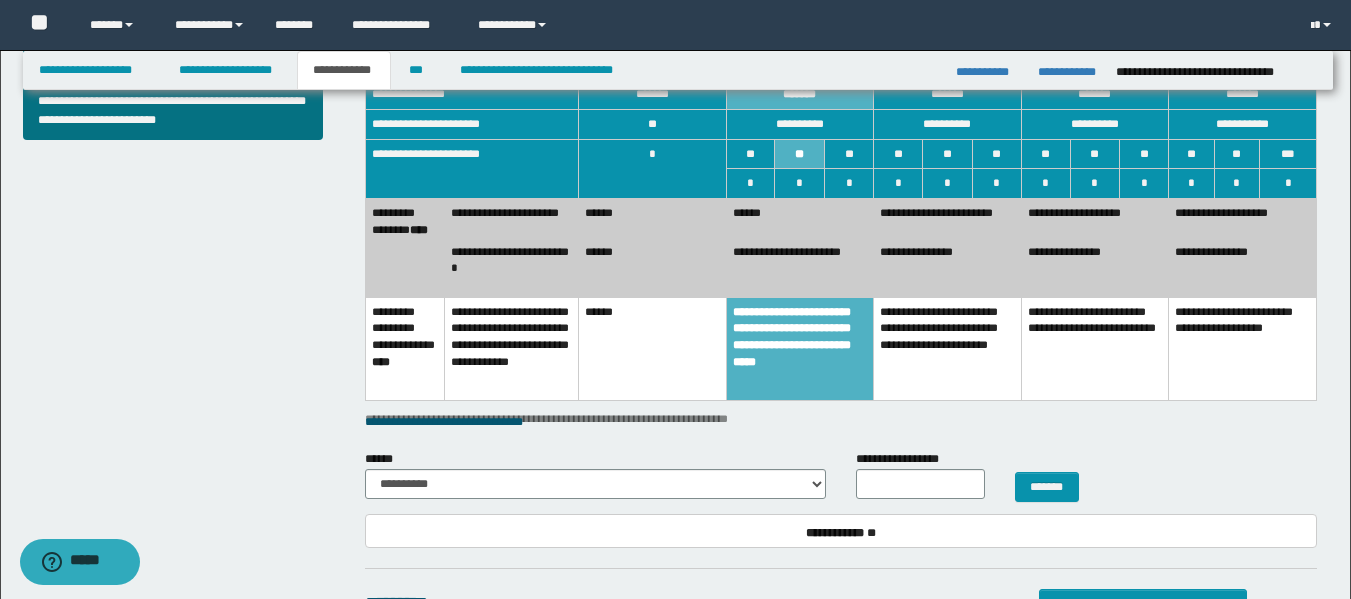 click on "**********" at bounding box center (948, 217) 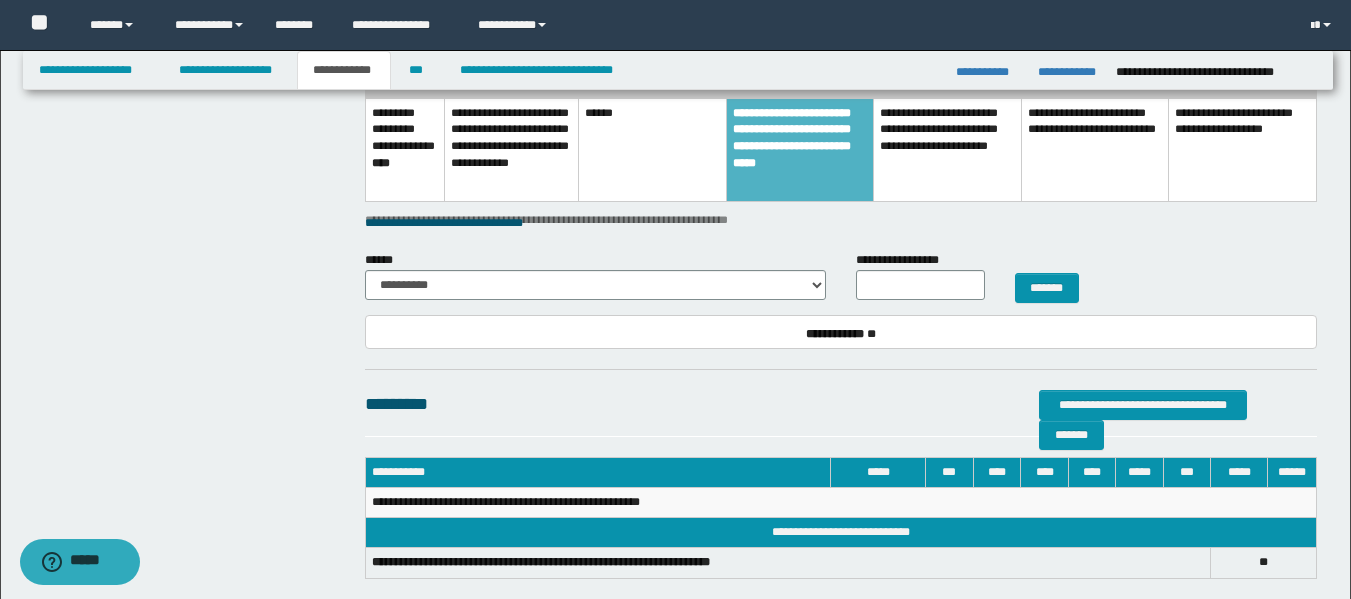 scroll, scrollTop: 1100, scrollLeft: 0, axis: vertical 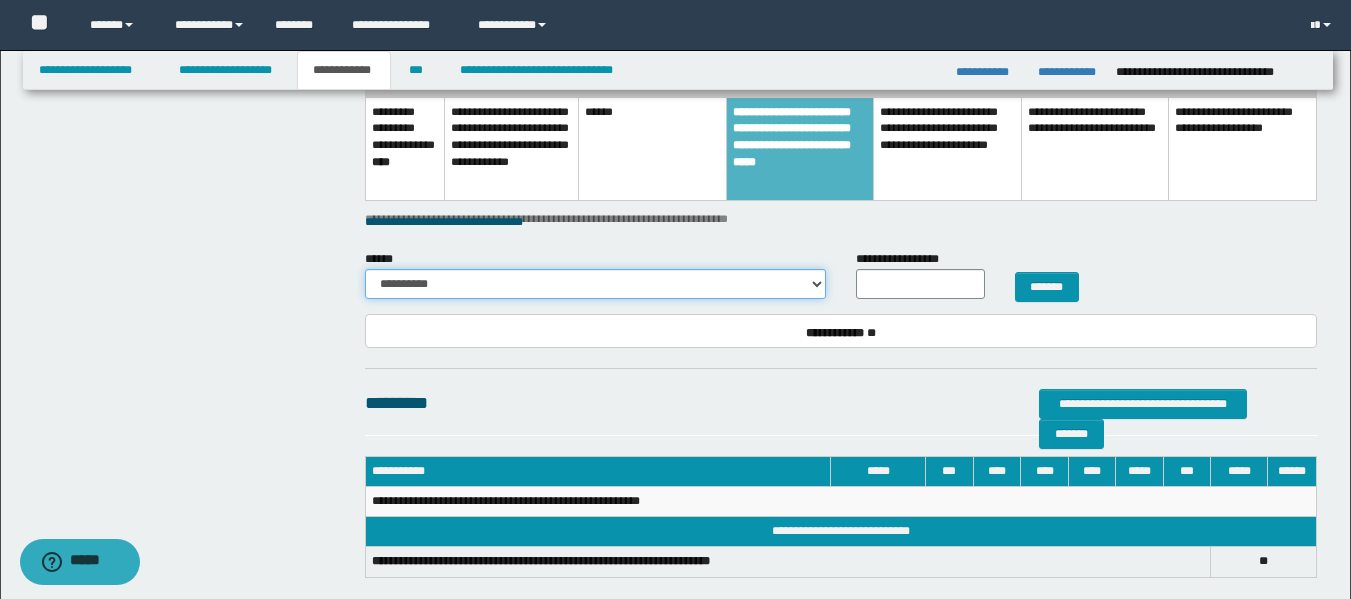 click on "**********" at bounding box center (595, 284) 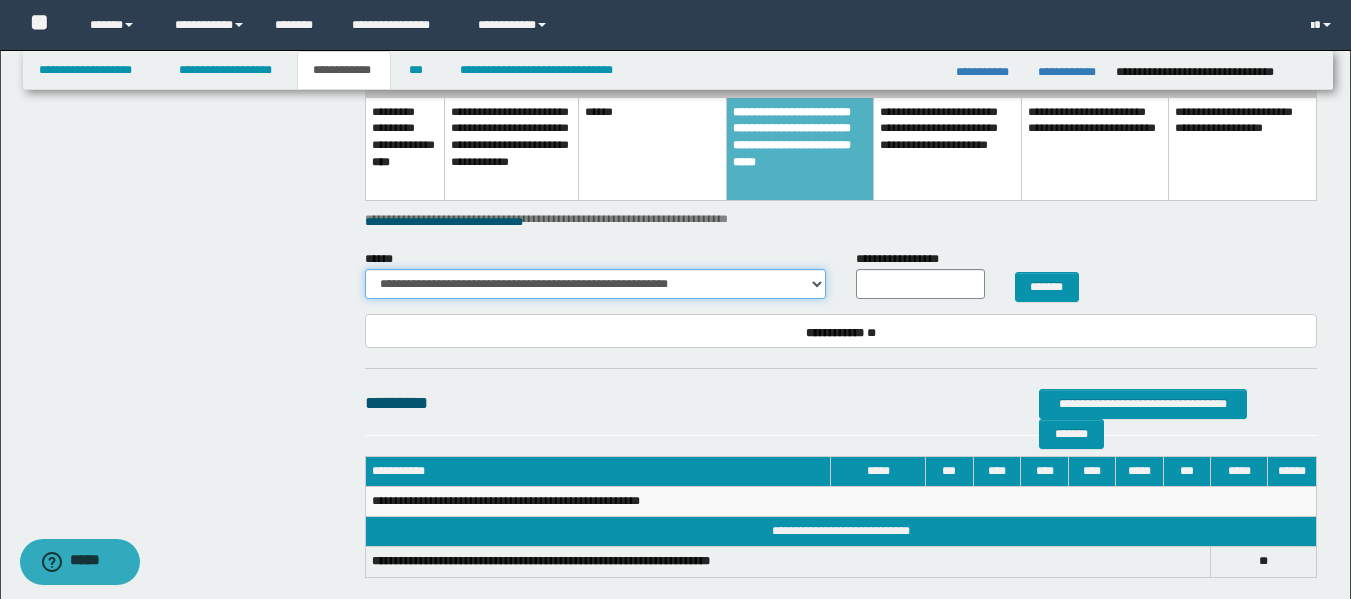 click on "**********" at bounding box center [595, 284] 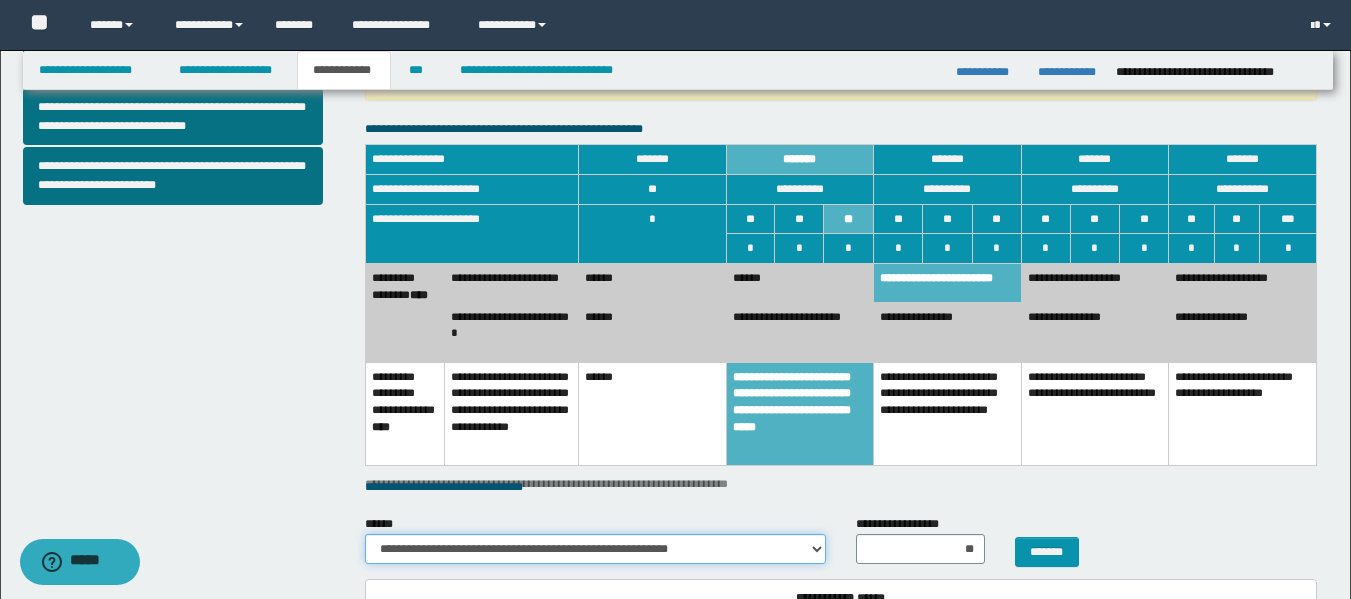 scroll, scrollTop: 900, scrollLeft: 0, axis: vertical 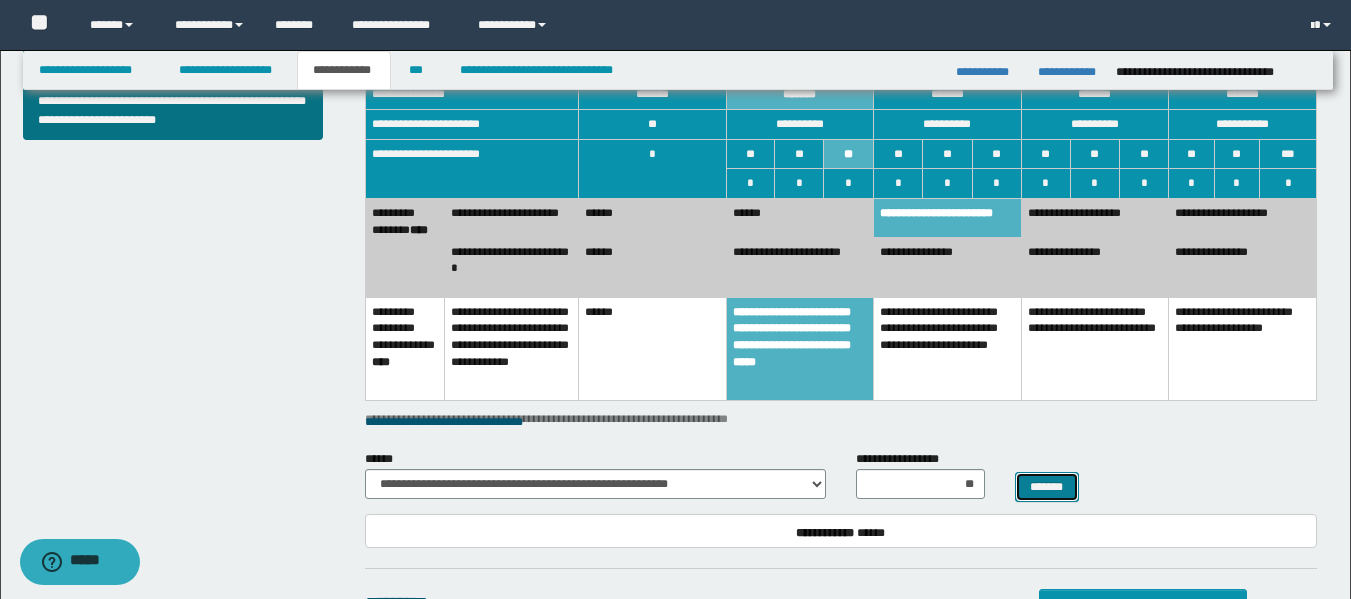 click on "*******" at bounding box center (1047, 487) 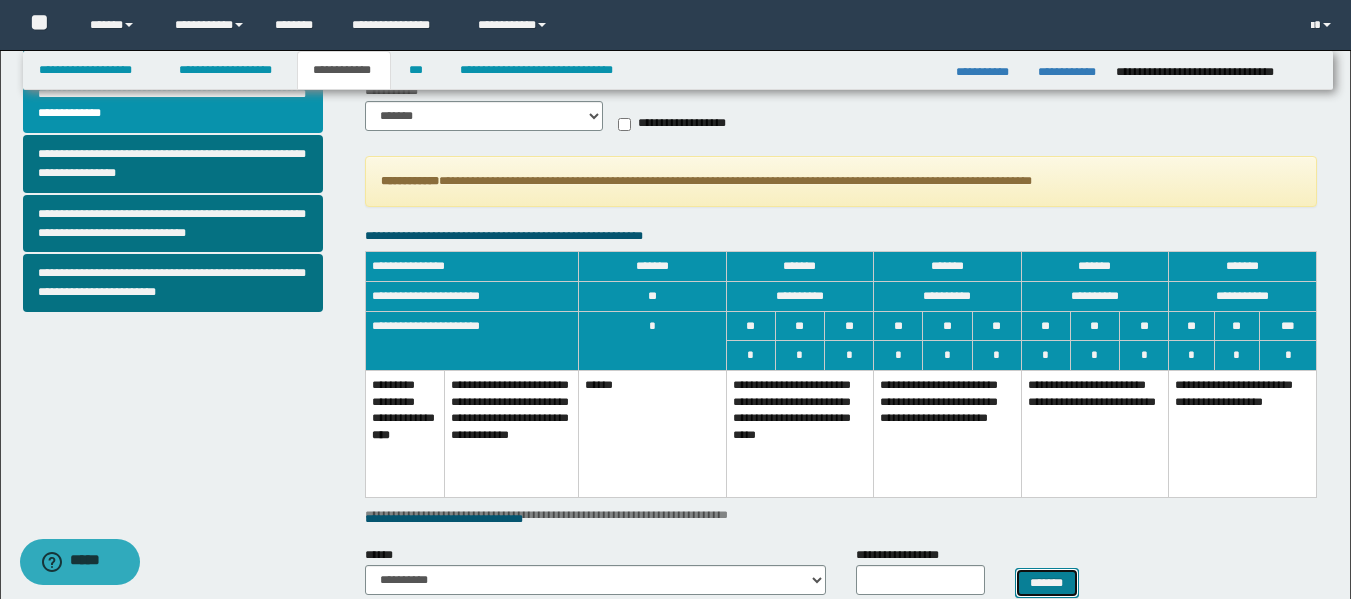 scroll, scrollTop: 700, scrollLeft: 0, axis: vertical 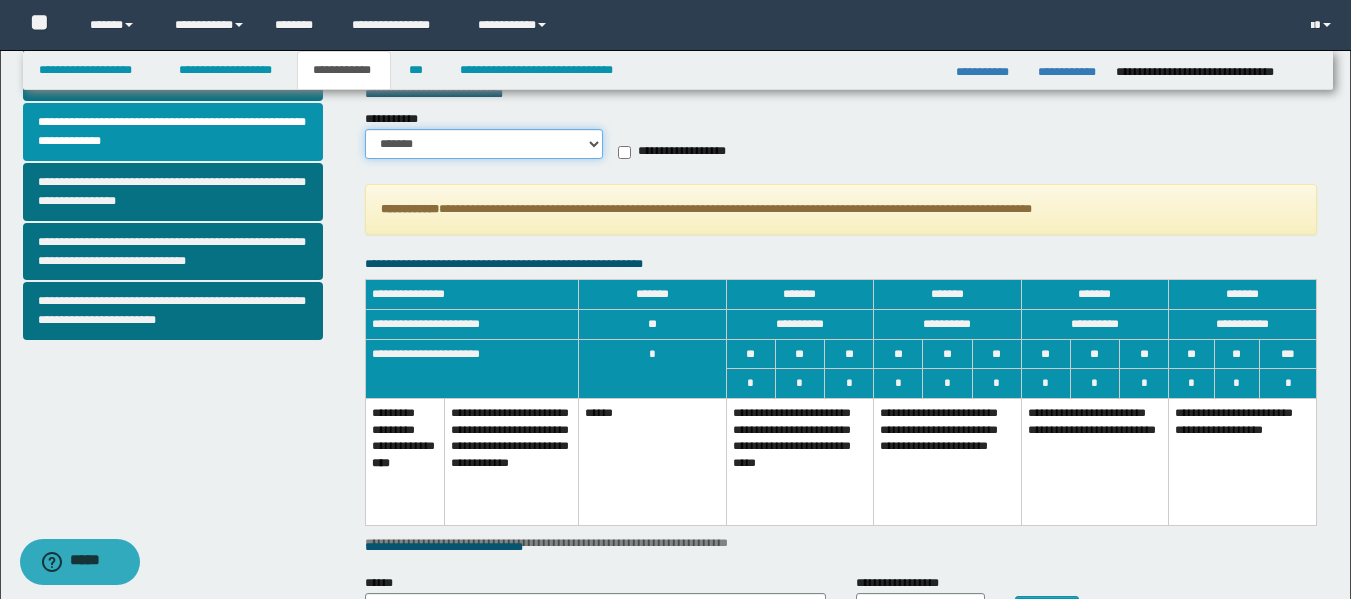click on "*******
*********" at bounding box center [484, 144] 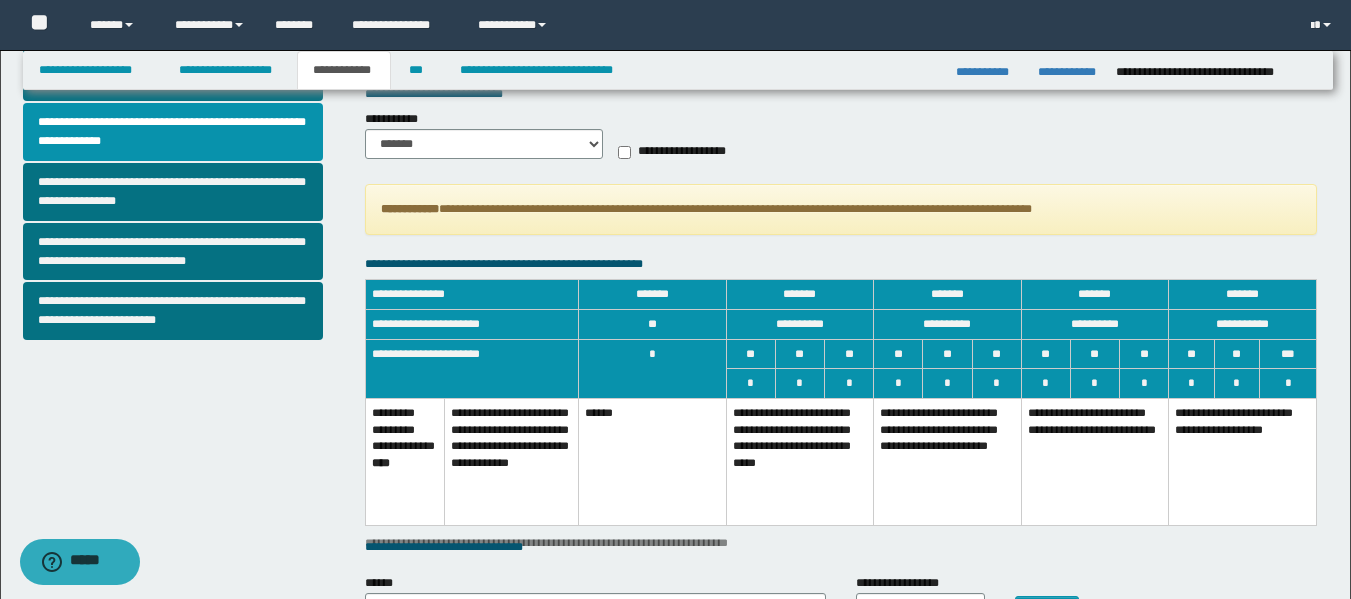 click on "**********" at bounding box center (800, 461) 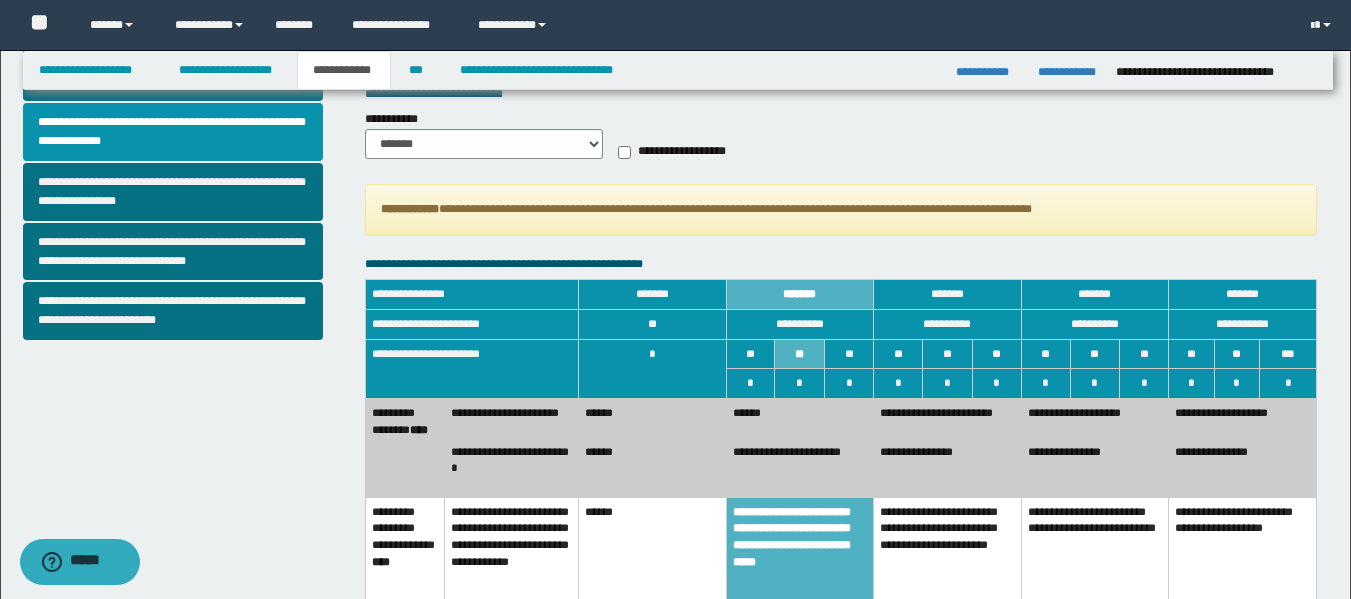 click on "**********" at bounding box center [948, 417] 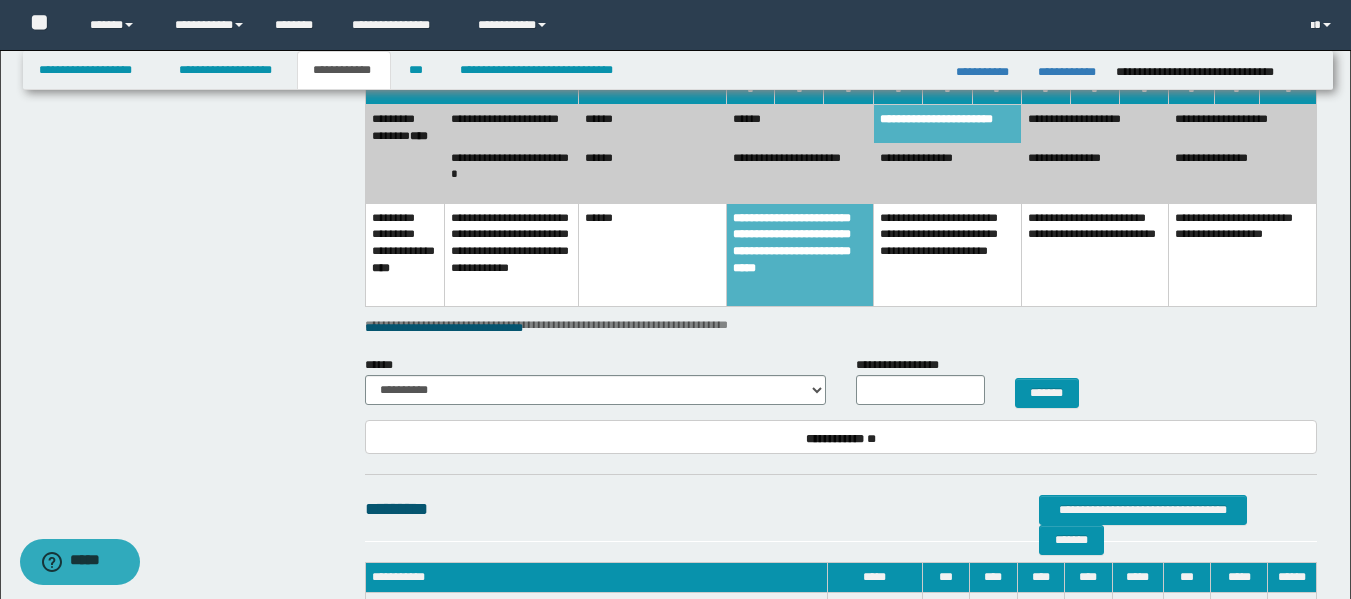 scroll, scrollTop: 1000, scrollLeft: 0, axis: vertical 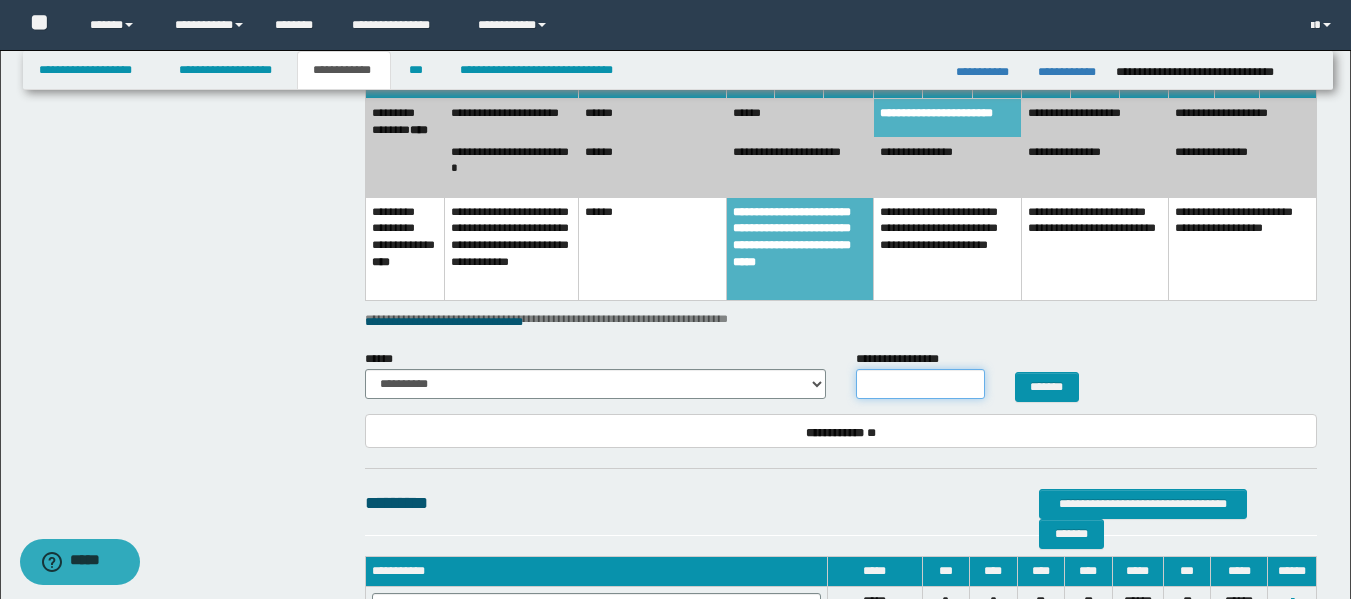 click on "**********" at bounding box center [920, 384] 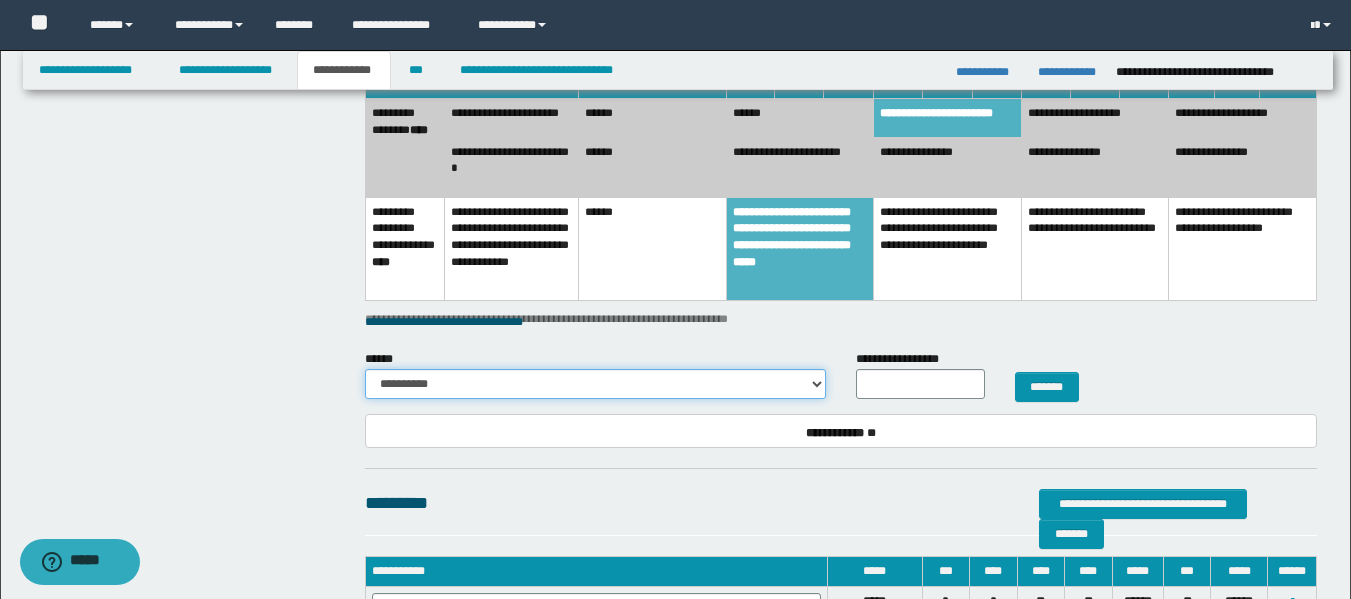 click on "**********" at bounding box center (595, 384) 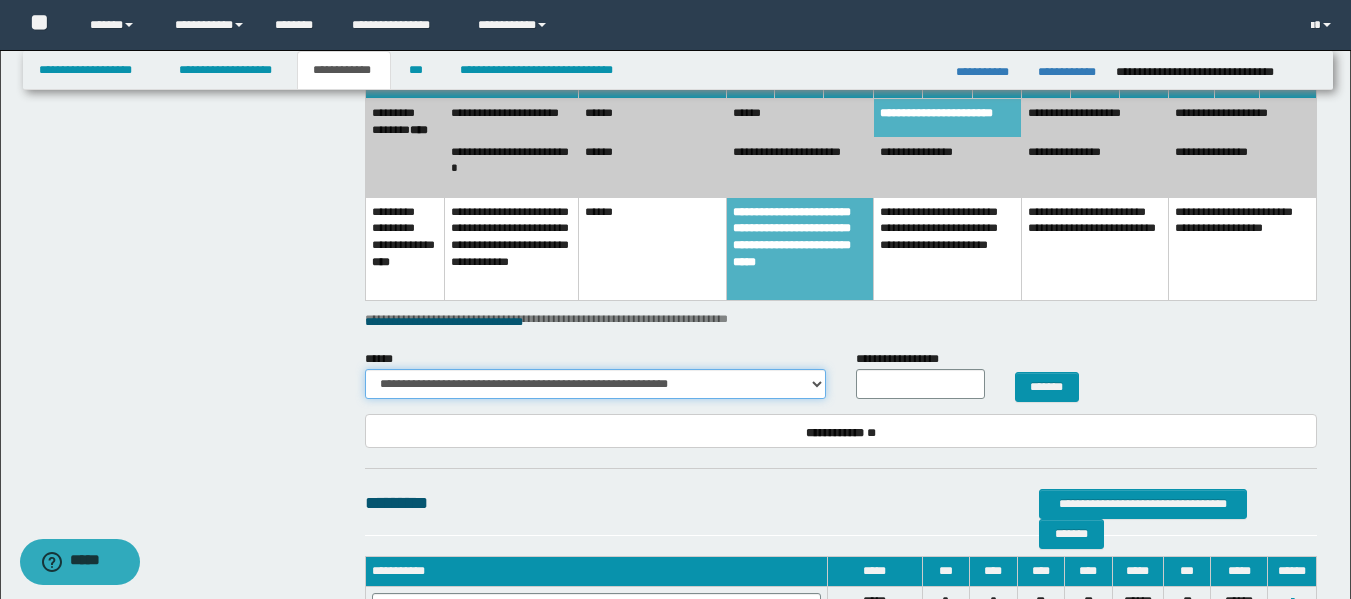 click on "**********" at bounding box center [595, 384] 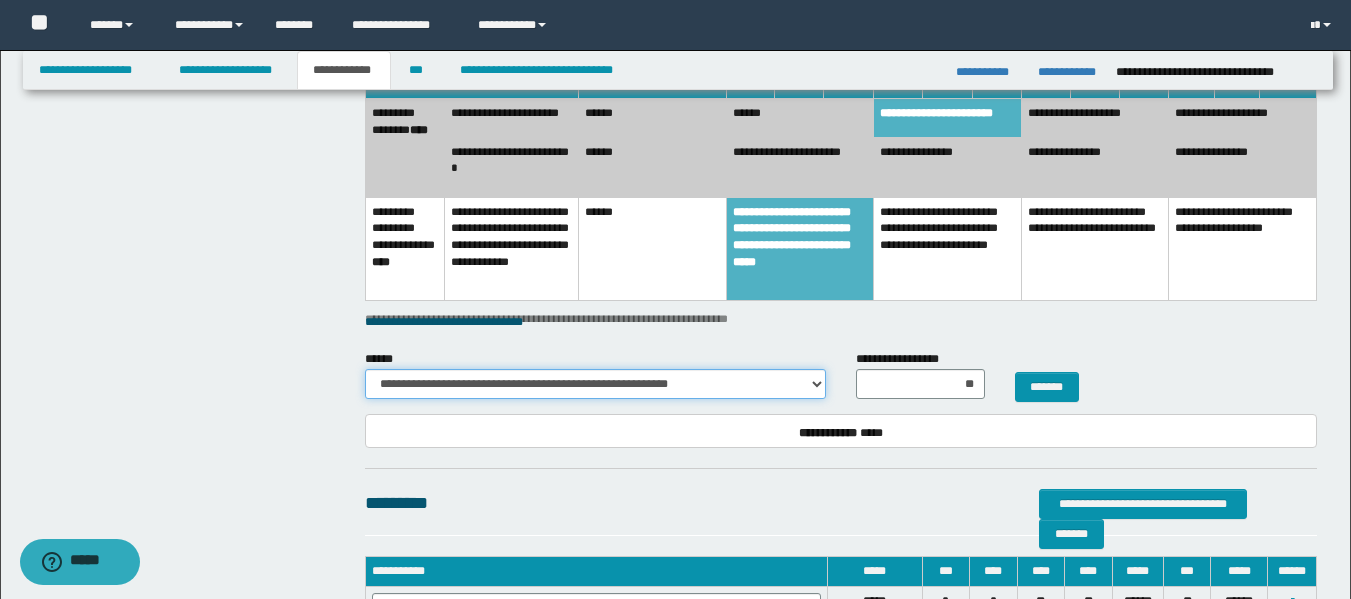 click on "**********" at bounding box center (595, 384) 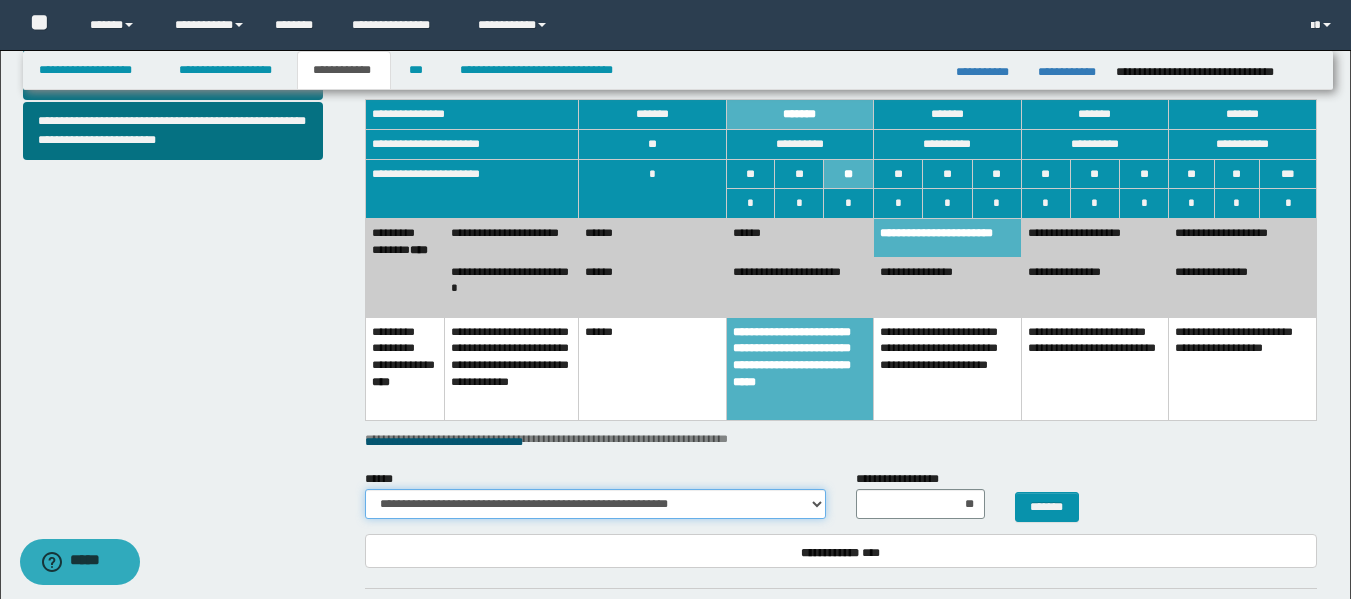 scroll, scrollTop: 1000, scrollLeft: 0, axis: vertical 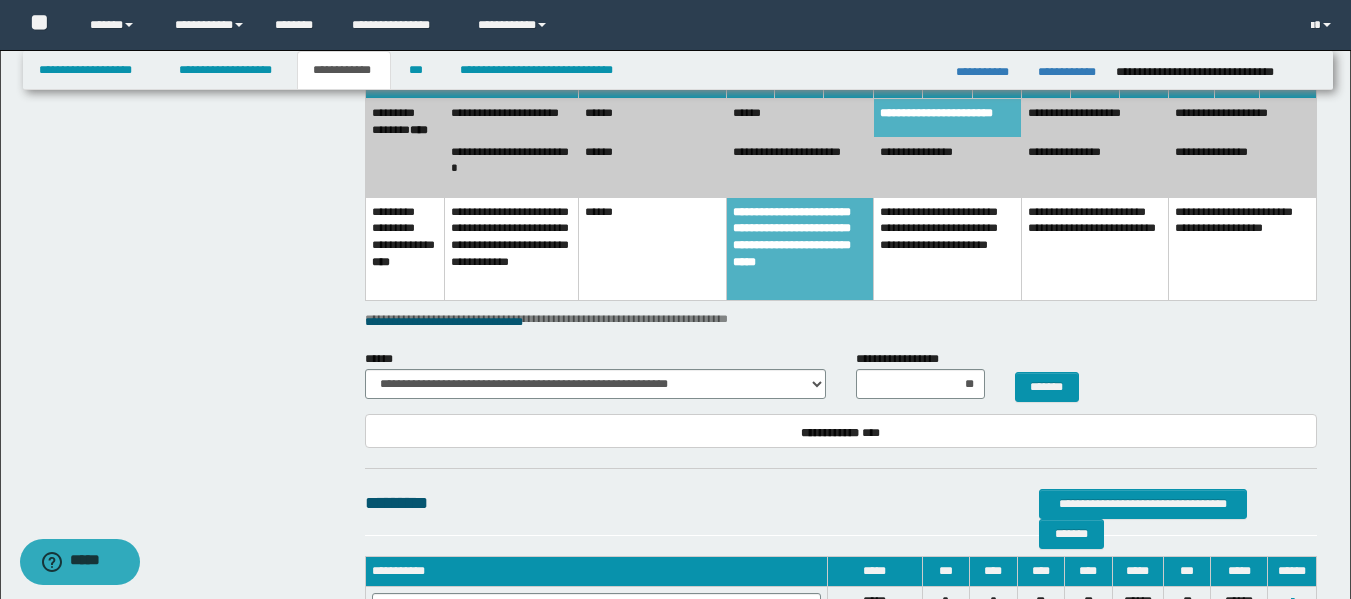 click on "**********" at bounding box center (841, -72) 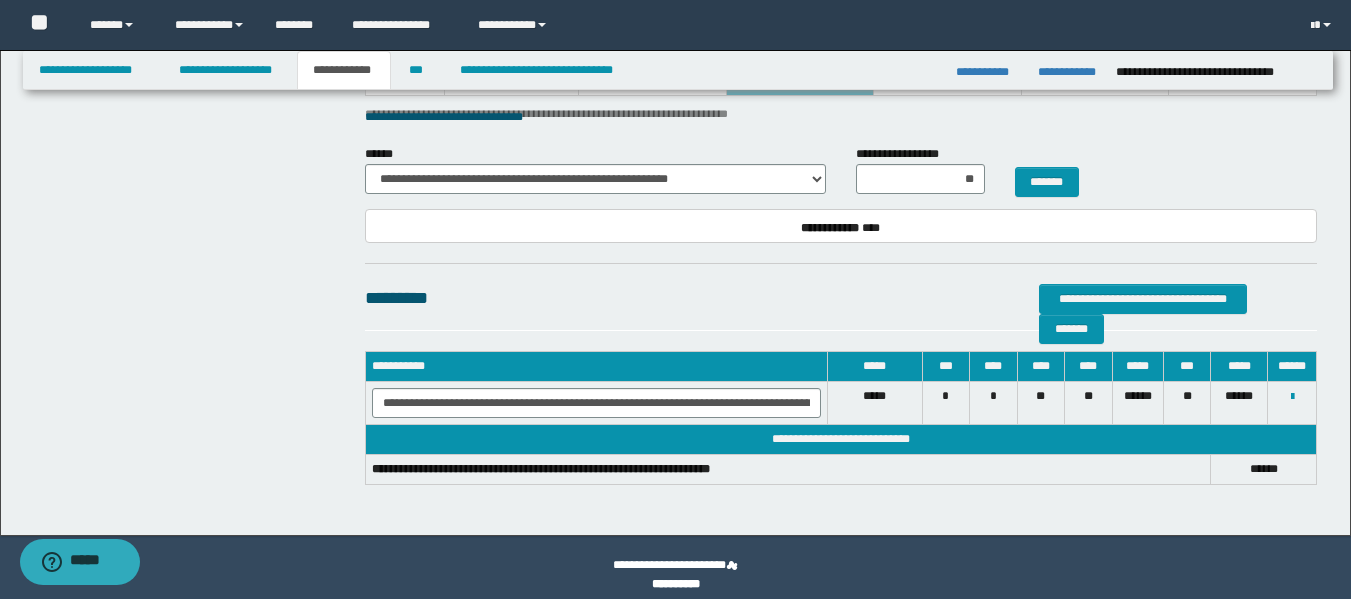 scroll, scrollTop: 1220, scrollLeft: 0, axis: vertical 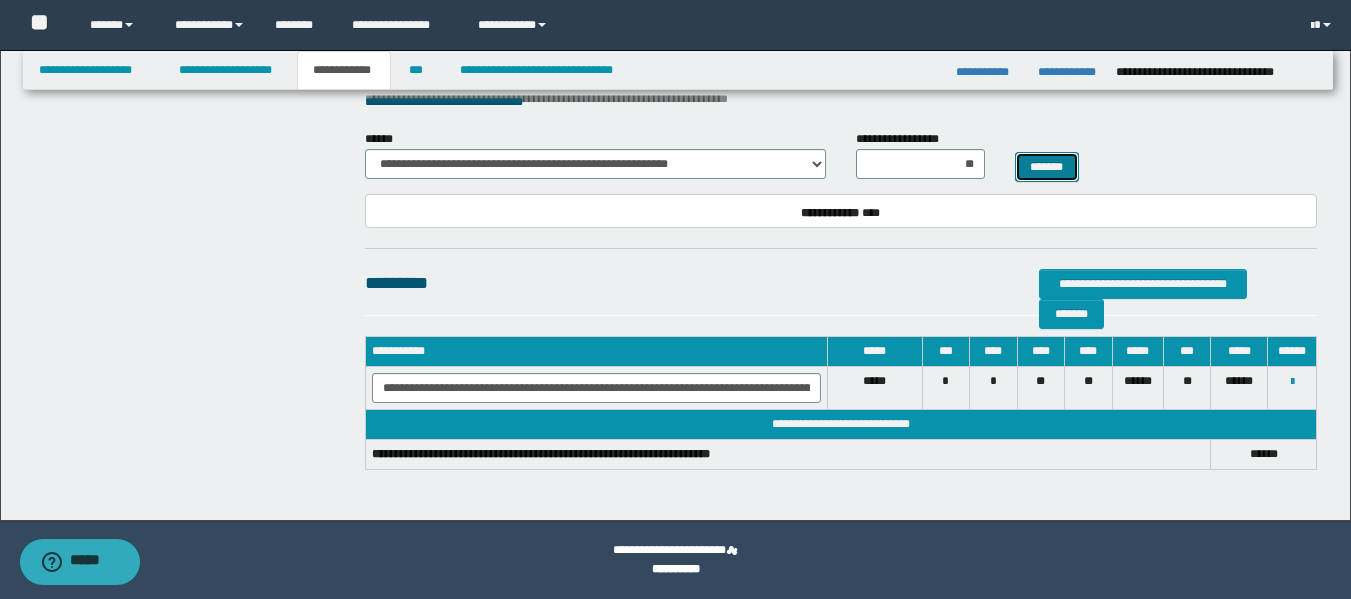 click on "*******" at bounding box center (1047, 167) 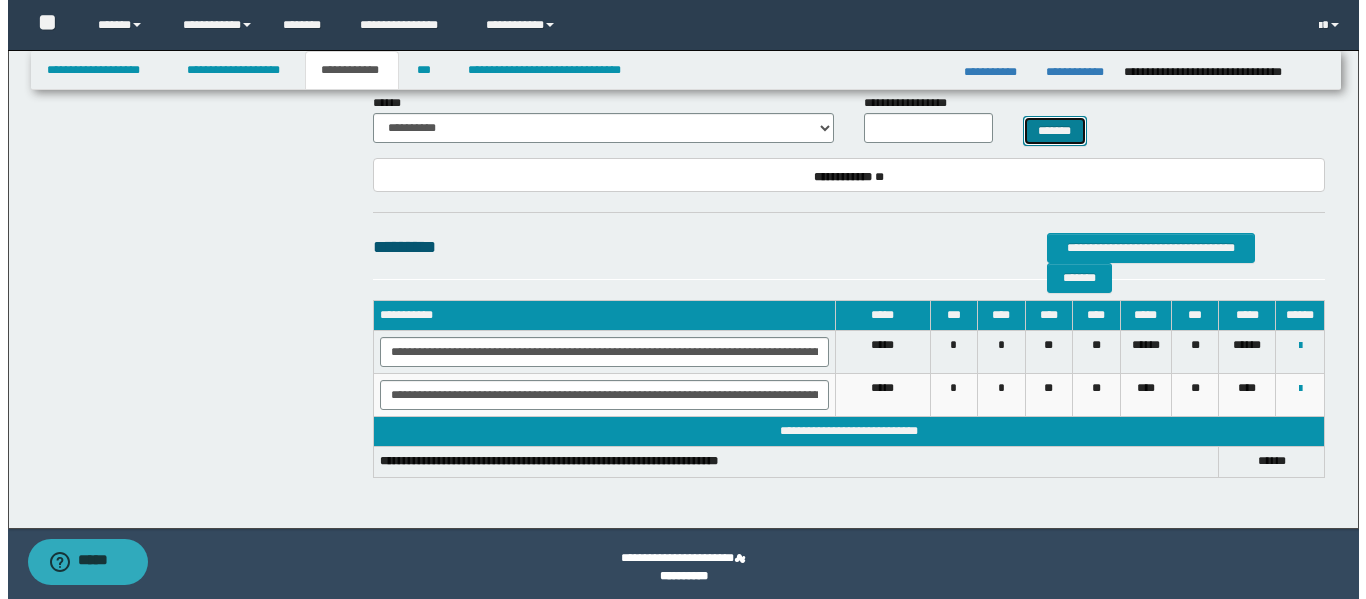 scroll, scrollTop: 1187, scrollLeft: 0, axis: vertical 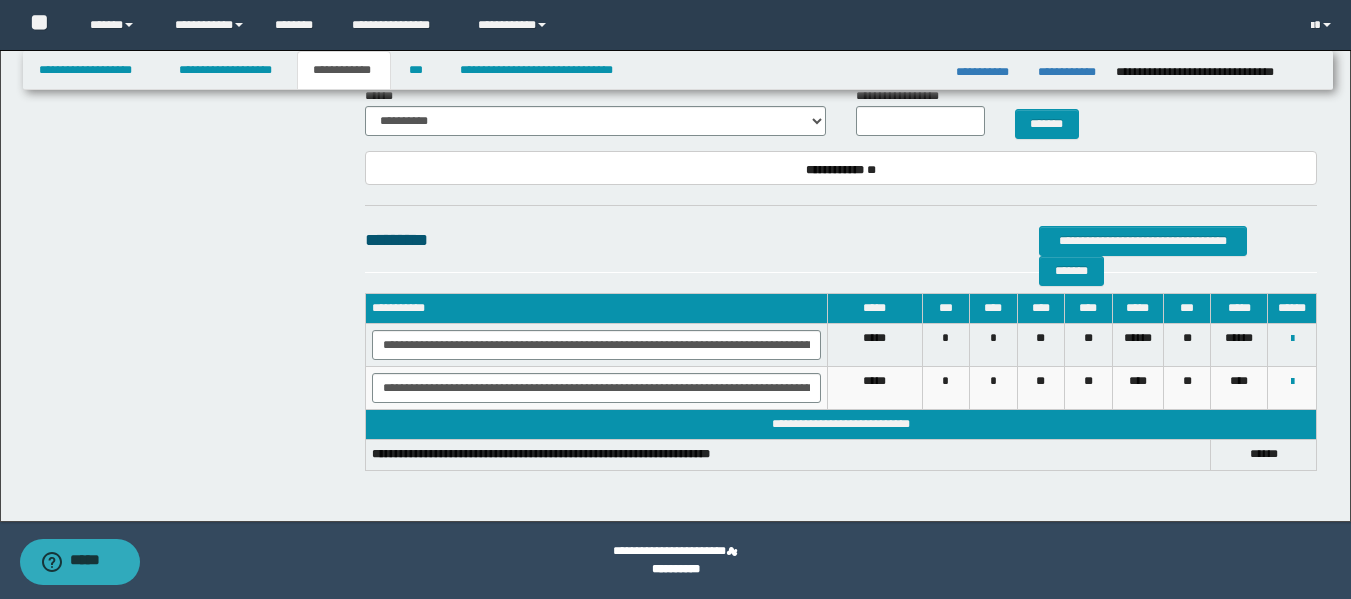 click at bounding box center (1292, 345) 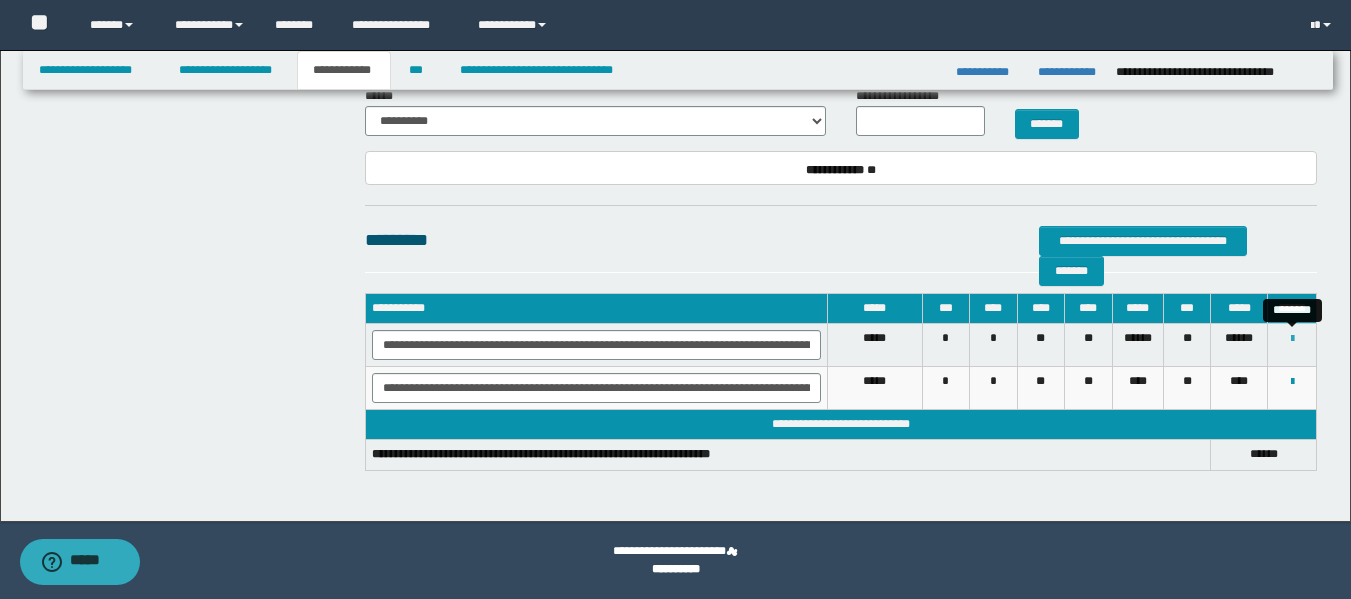 click at bounding box center [1292, 339] 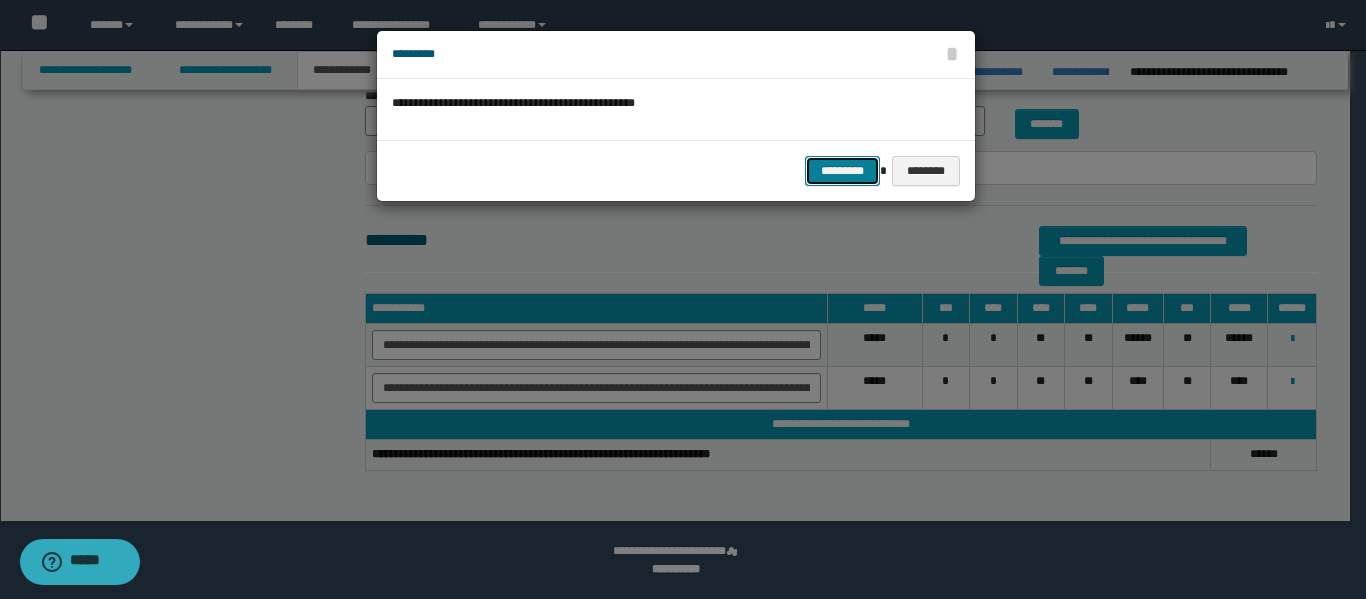 click on "*********" at bounding box center (842, 171) 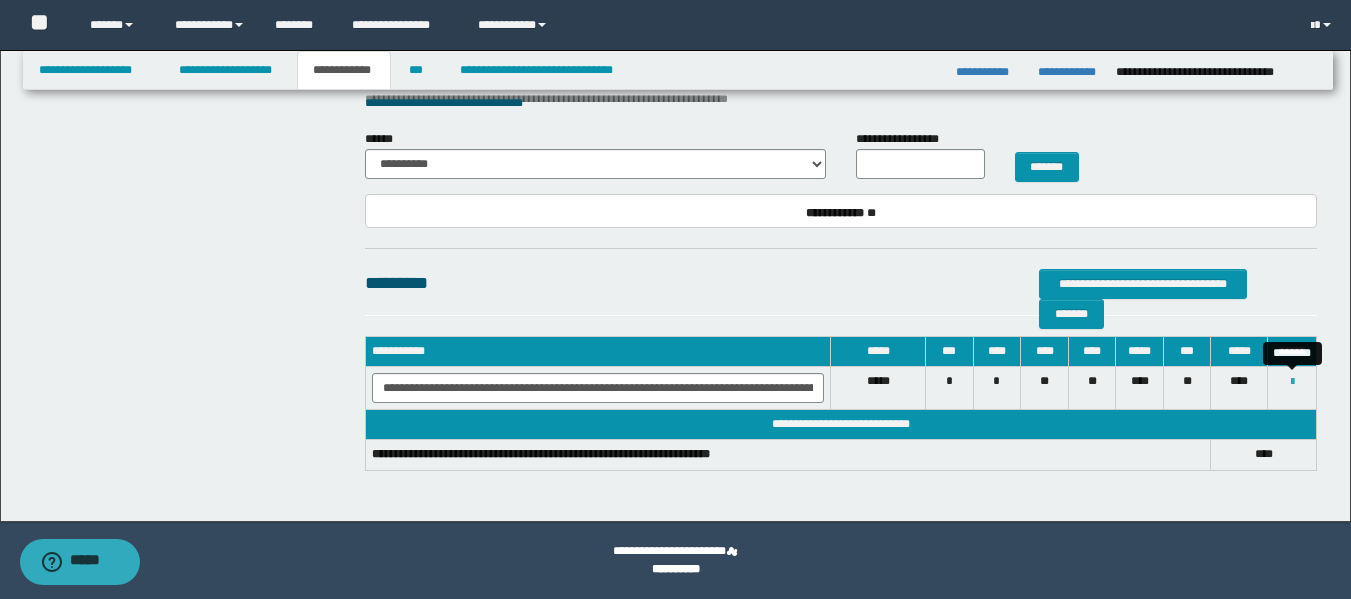 click at bounding box center [1292, 382] 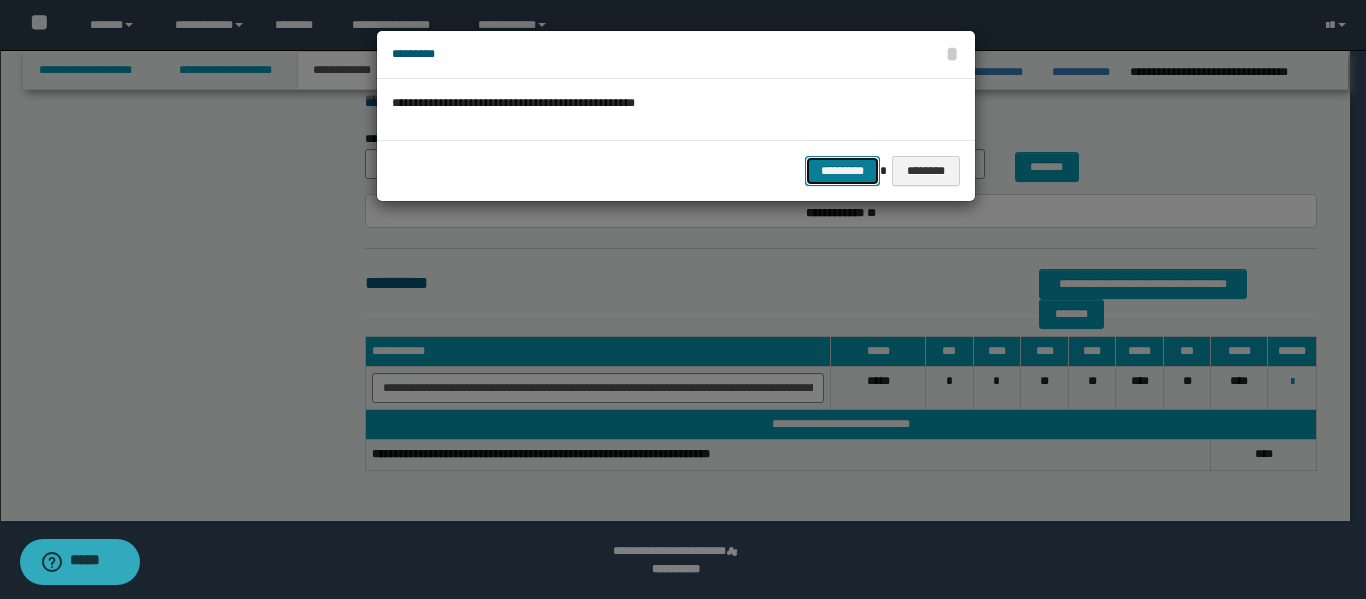 click on "*********" at bounding box center [842, 171] 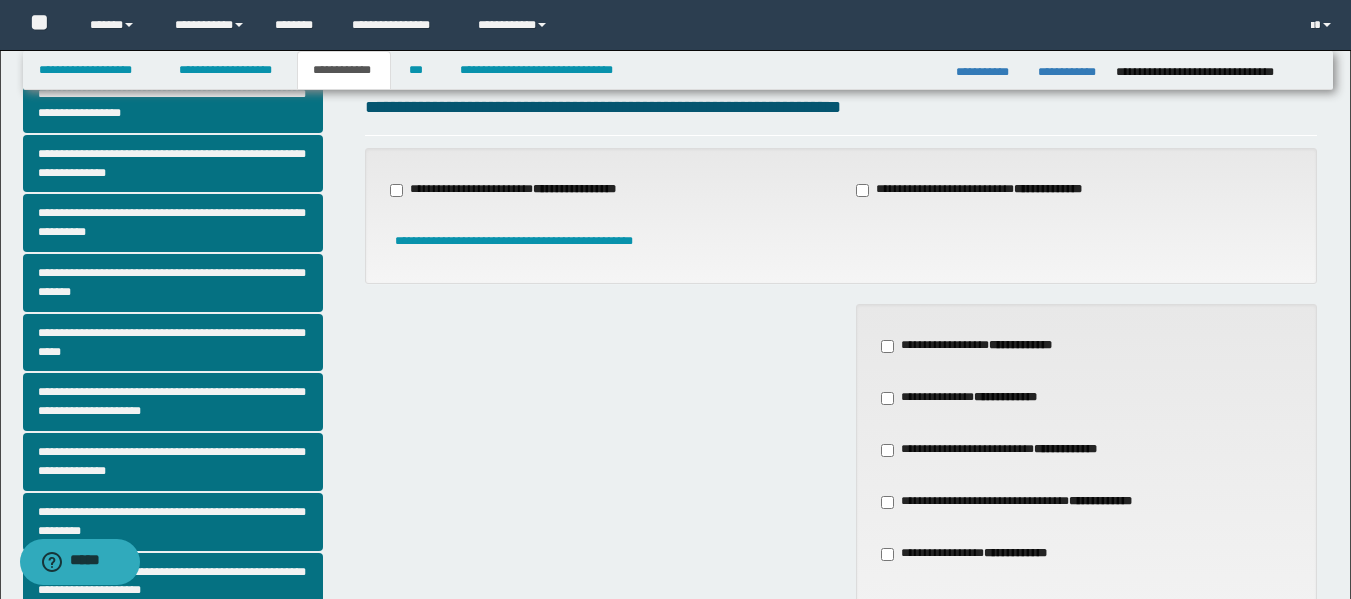 scroll, scrollTop: 0, scrollLeft: 0, axis: both 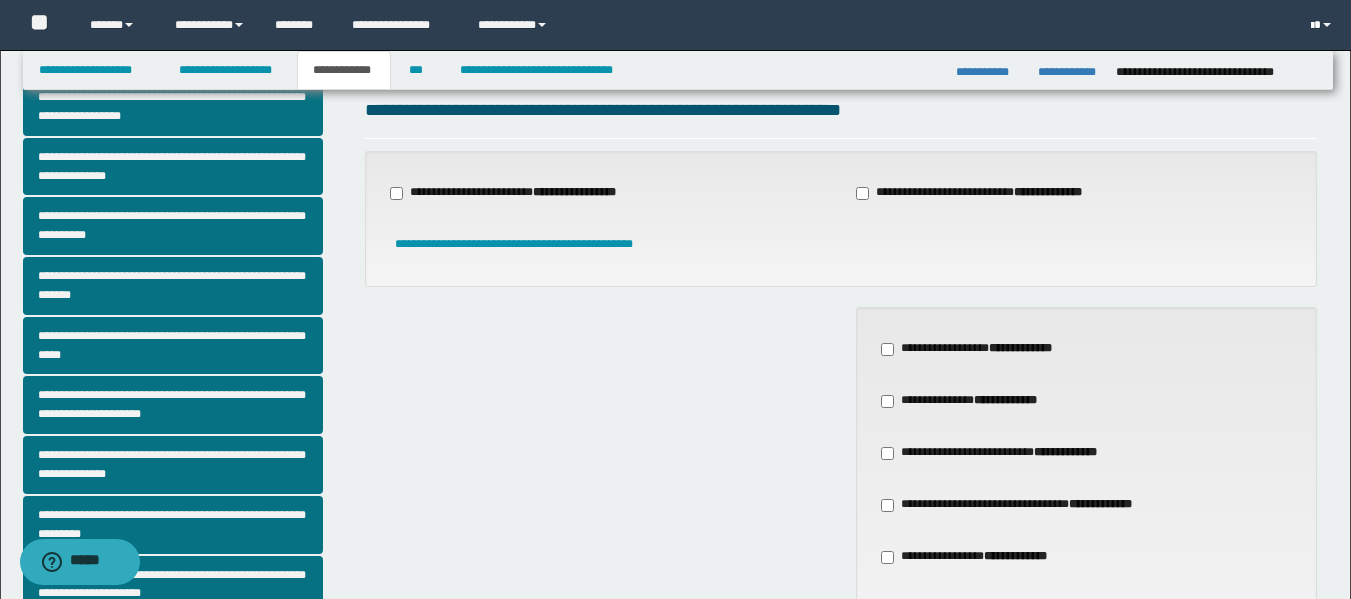 click at bounding box center (1327, 25) 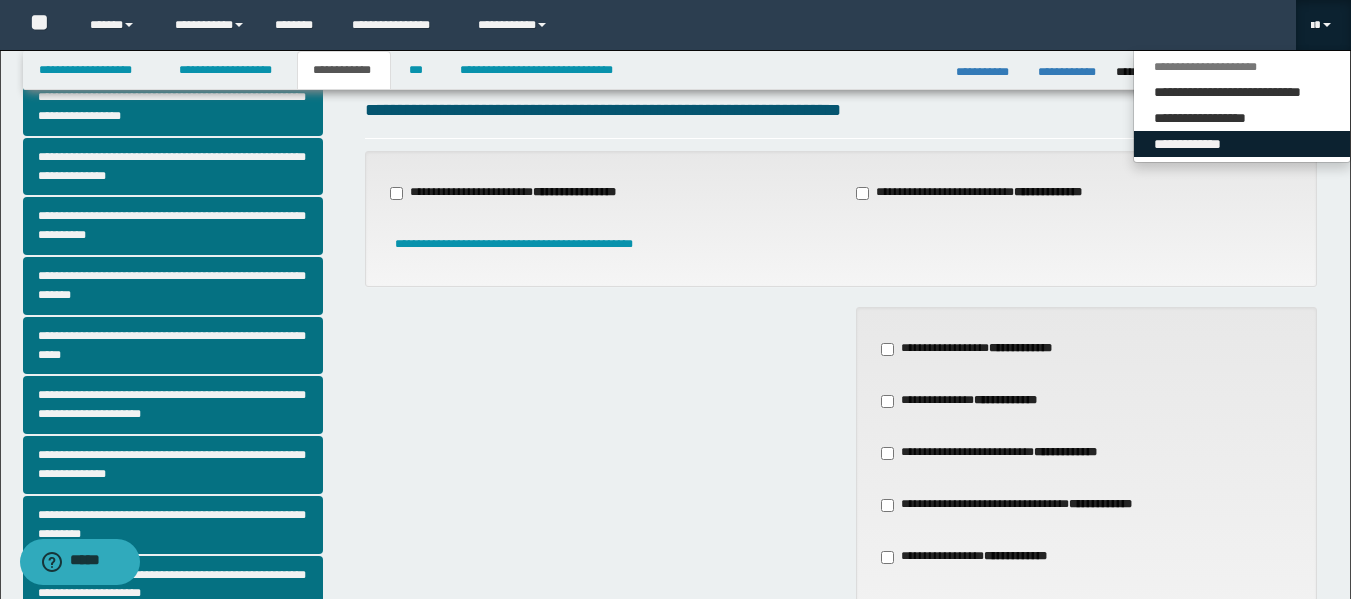 click on "**********" at bounding box center [1242, 144] 